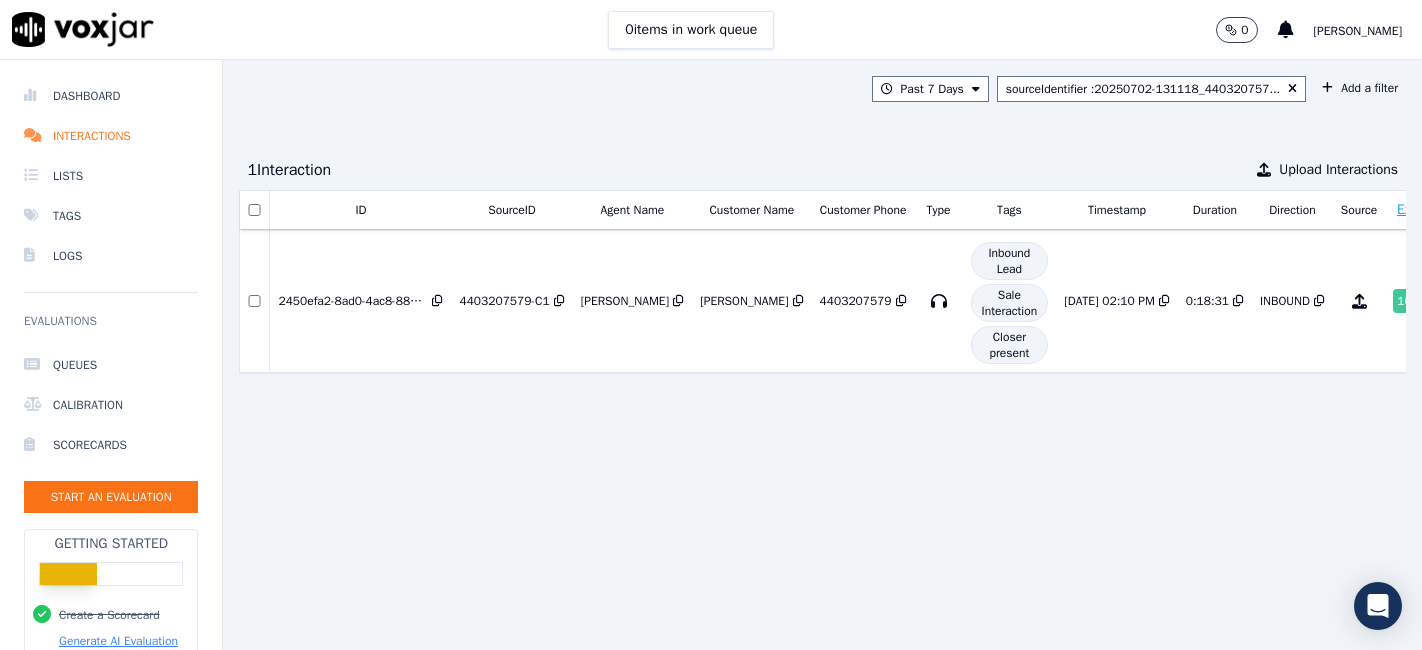 scroll, scrollTop: 0, scrollLeft: 0, axis: both 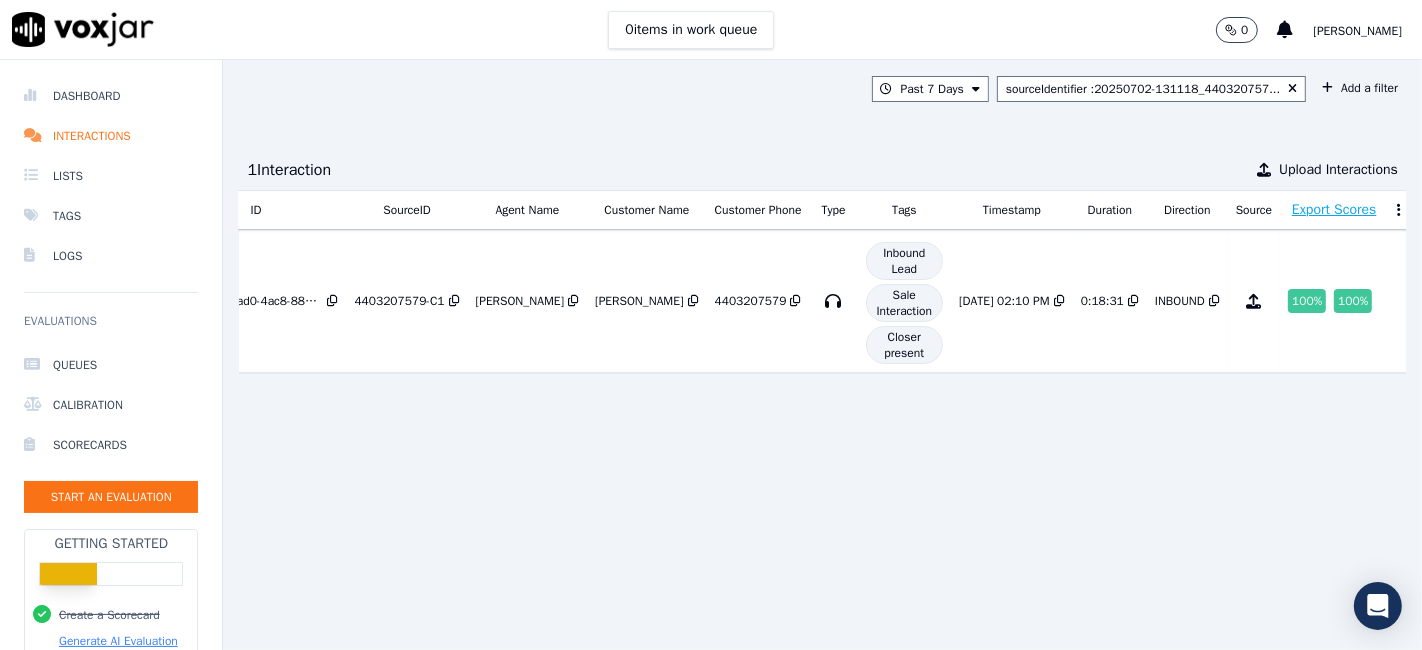 click on "Dashboard" at bounding box center [111, 96] 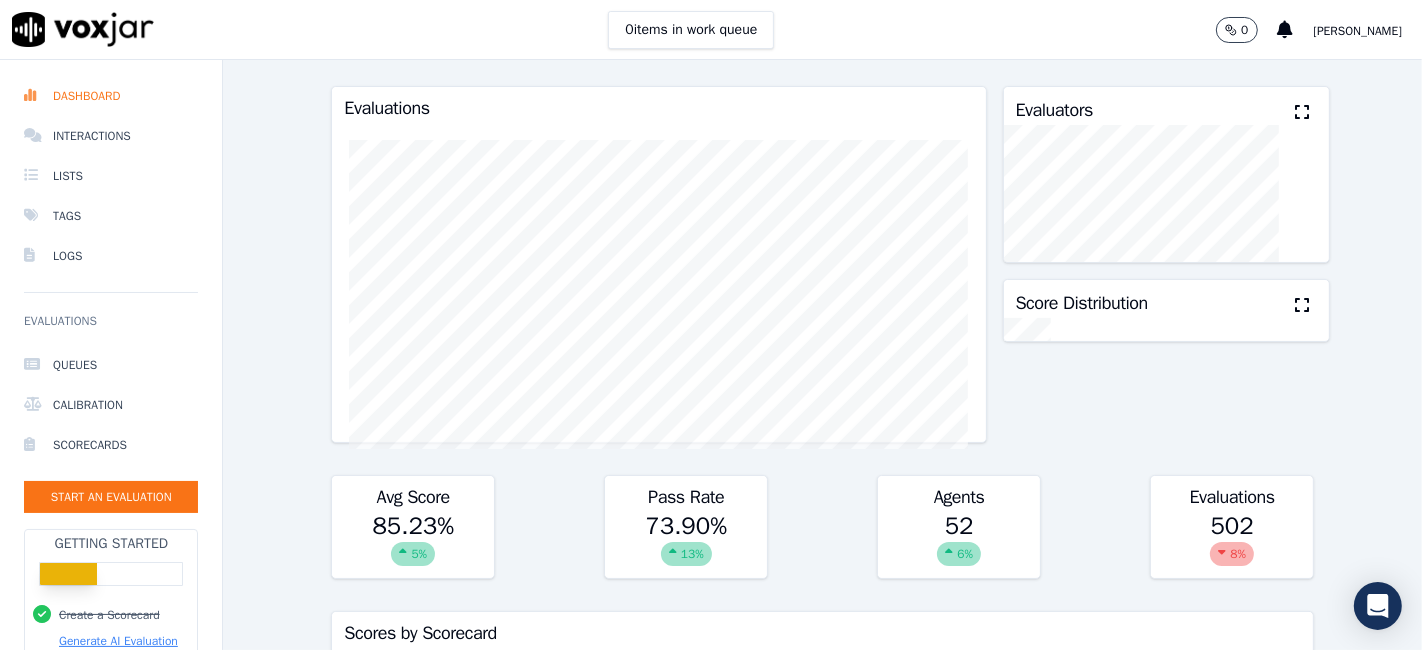 scroll, scrollTop: 0, scrollLeft: 0, axis: both 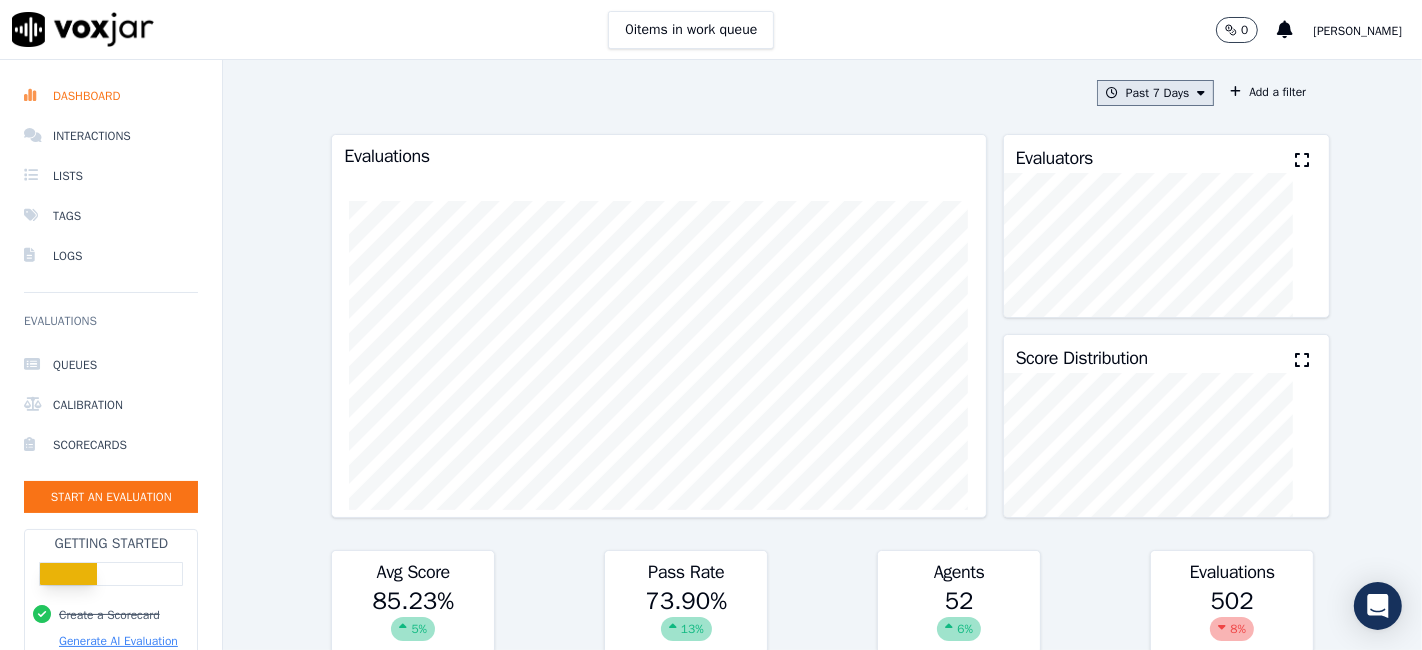 click on "Past 7 Days" at bounding box center (1155, 93) 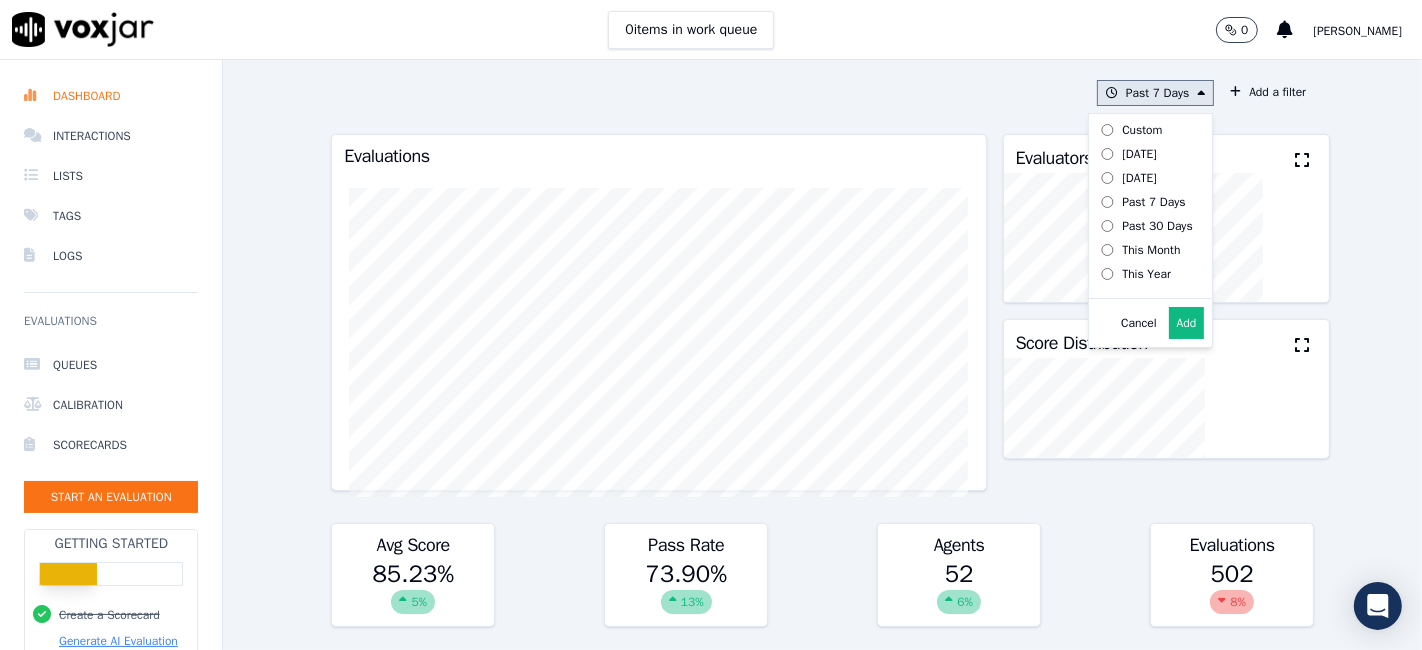 click on "Past 30 Days" at bounding box center (1157, 226) 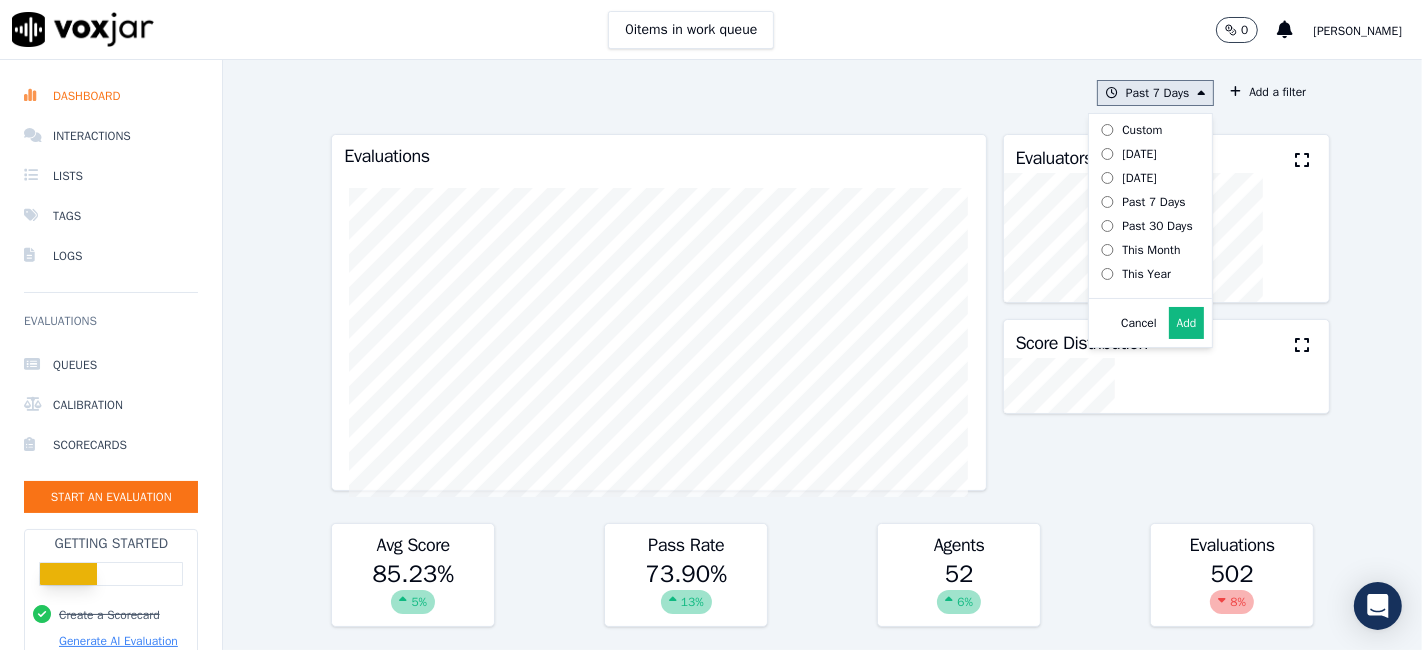 click on "Add" at bounding box center [1187, 323] 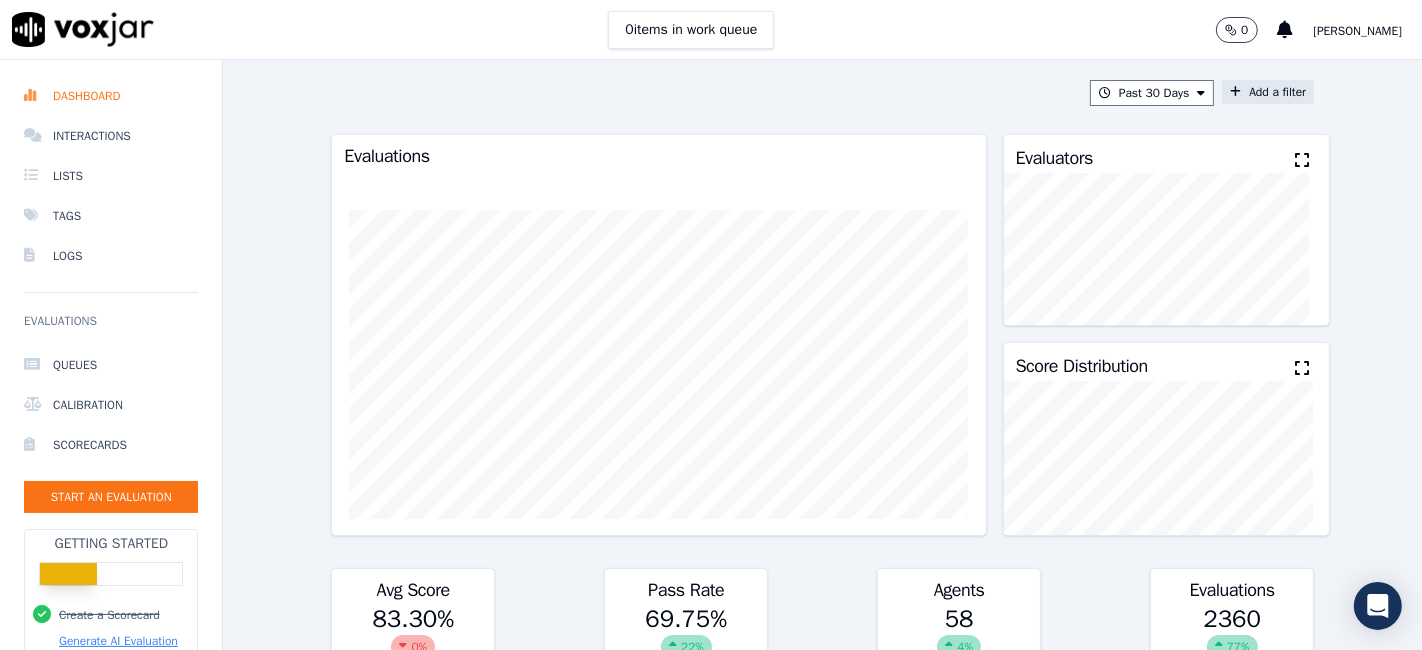 click on "Add a filter" at bounding box center (1268, 92) 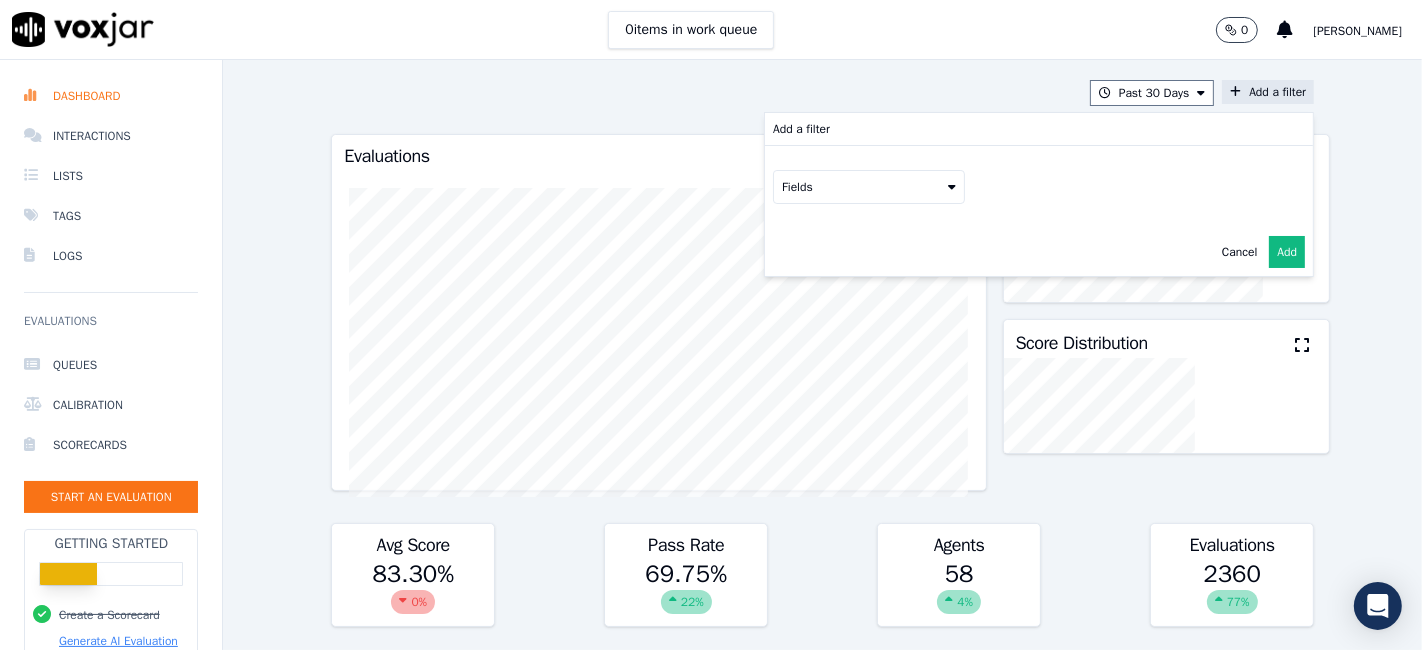 click on "Fields" at bounding box center (869, 187) 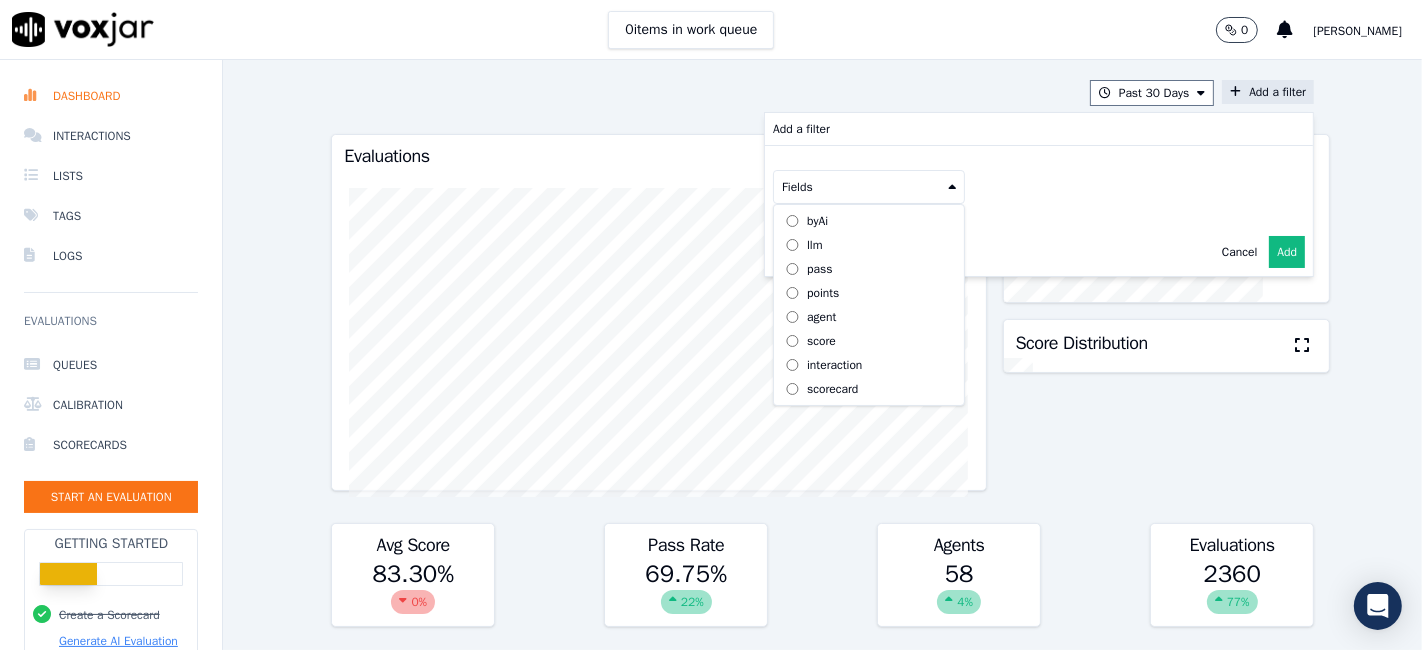 scroll, scrollTop: 0, scrollLeft: 0, axis: both 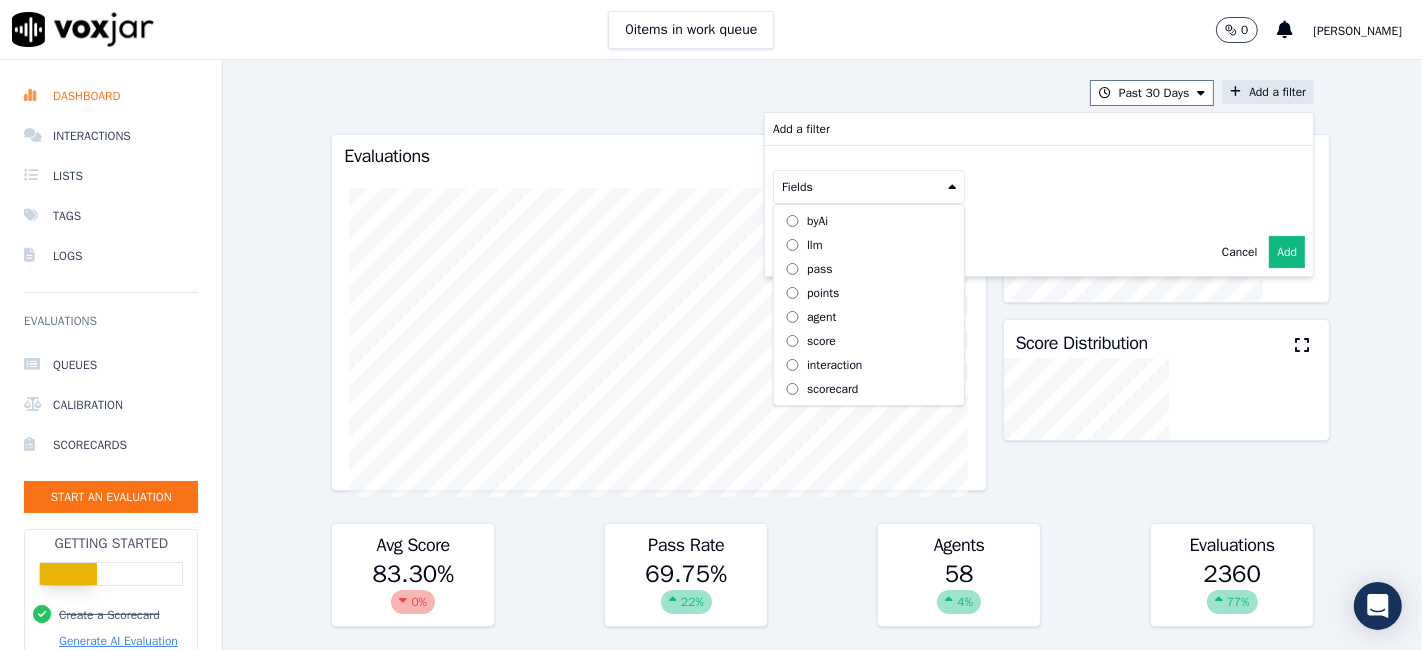 click on "Add a filter" at bounding box center (1039, 129) 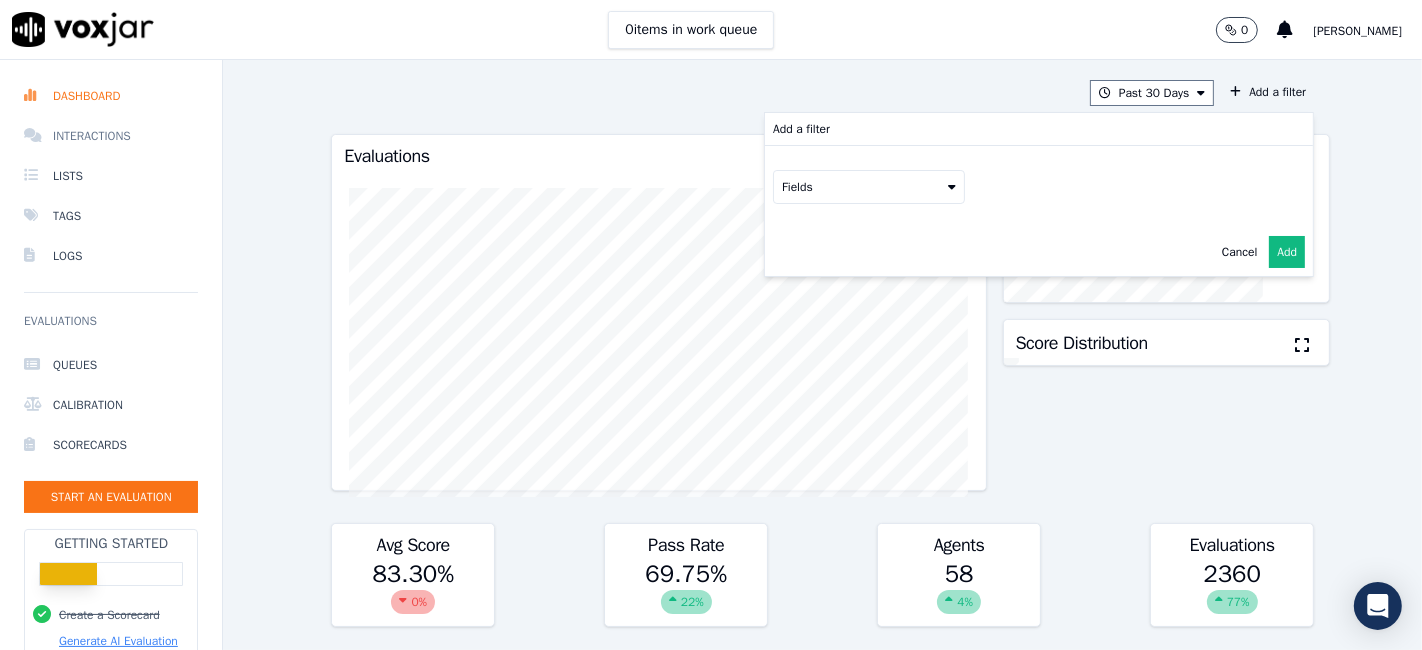click on "Interactions" at bounding box center (111, 136) 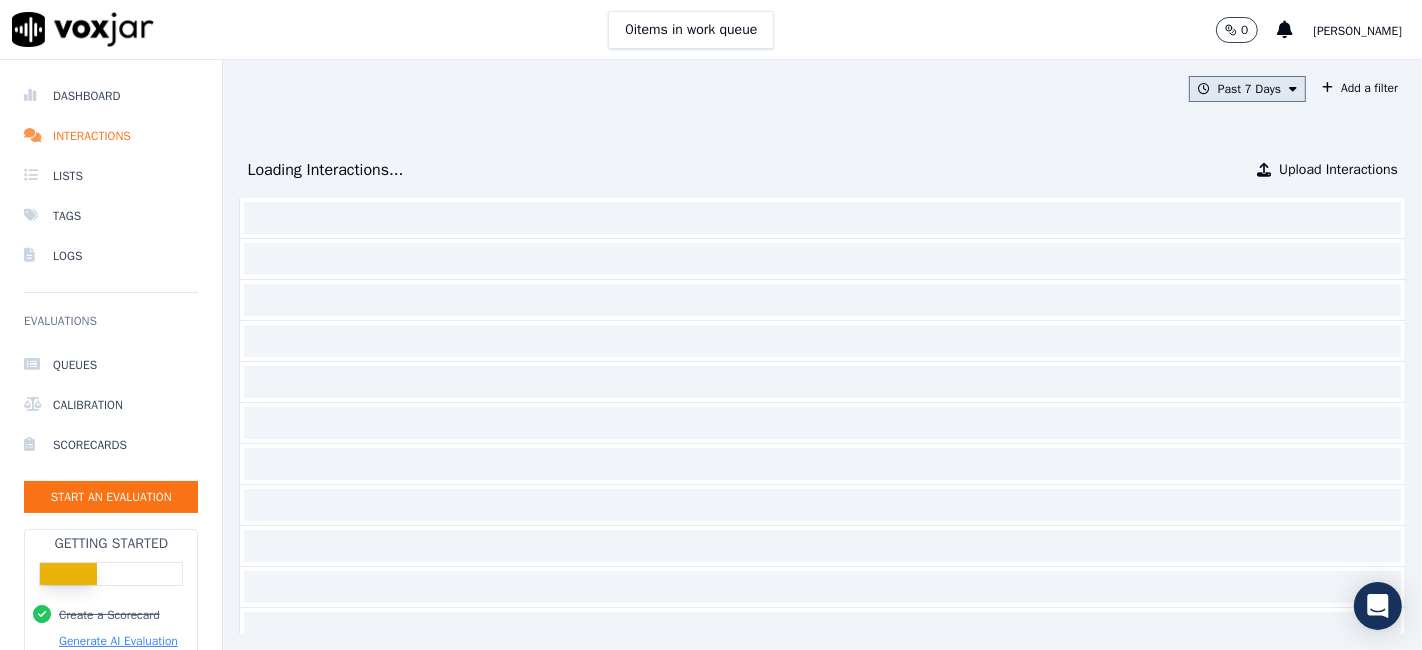 click on "Past 7 Days" at bounding box center [1247, 89] 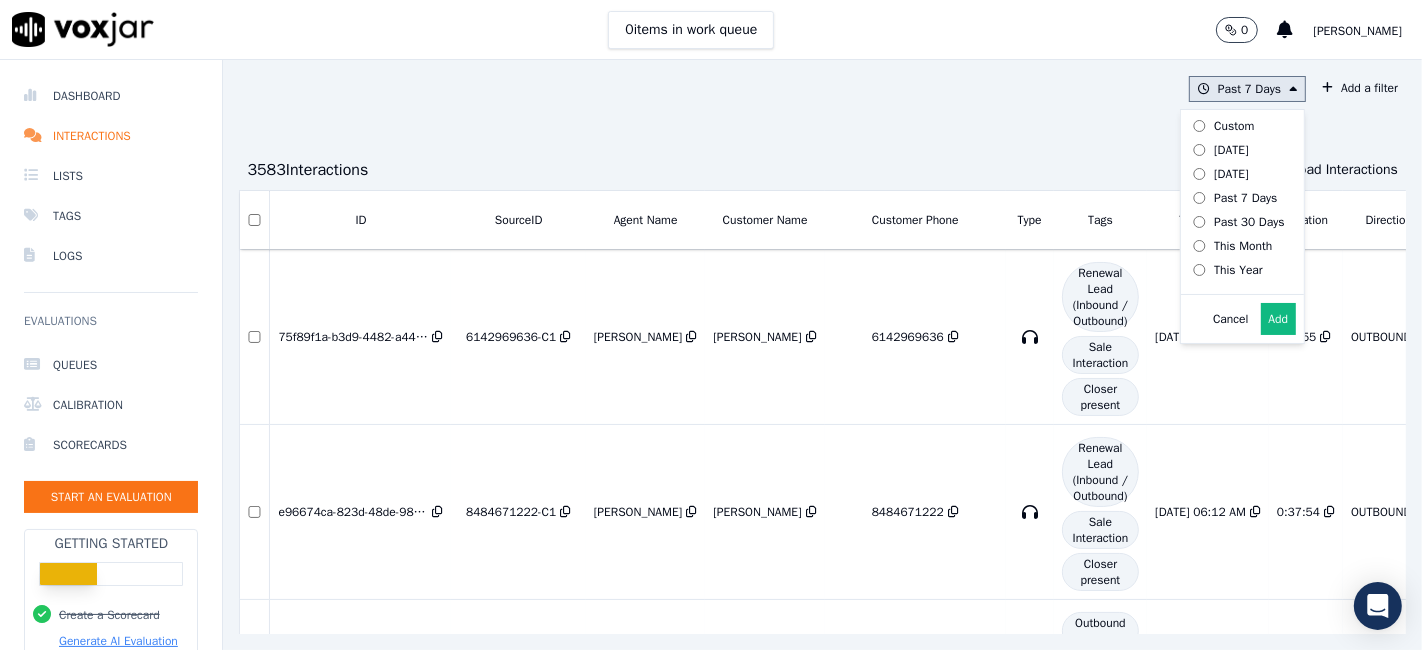 click on "Past 30 Days" at bounding box center (1249, 222) 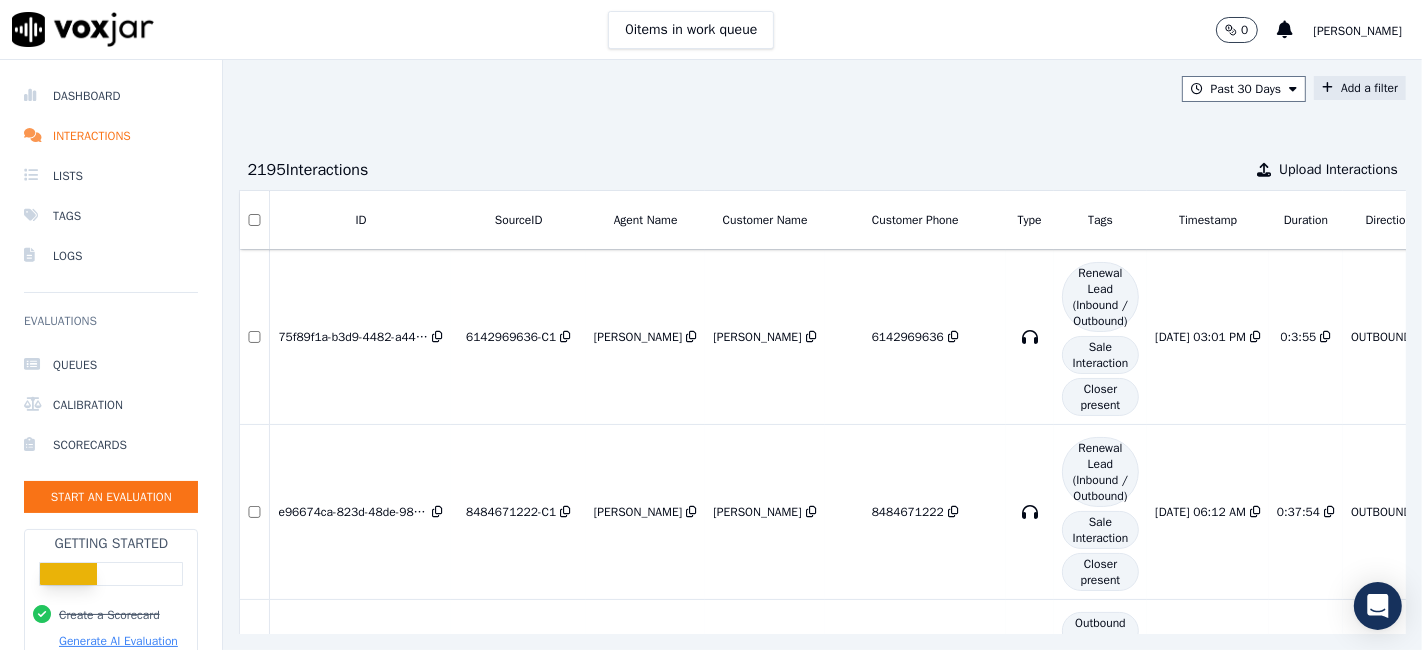 click on "Add a filter" at bounding box center [1360, 88] 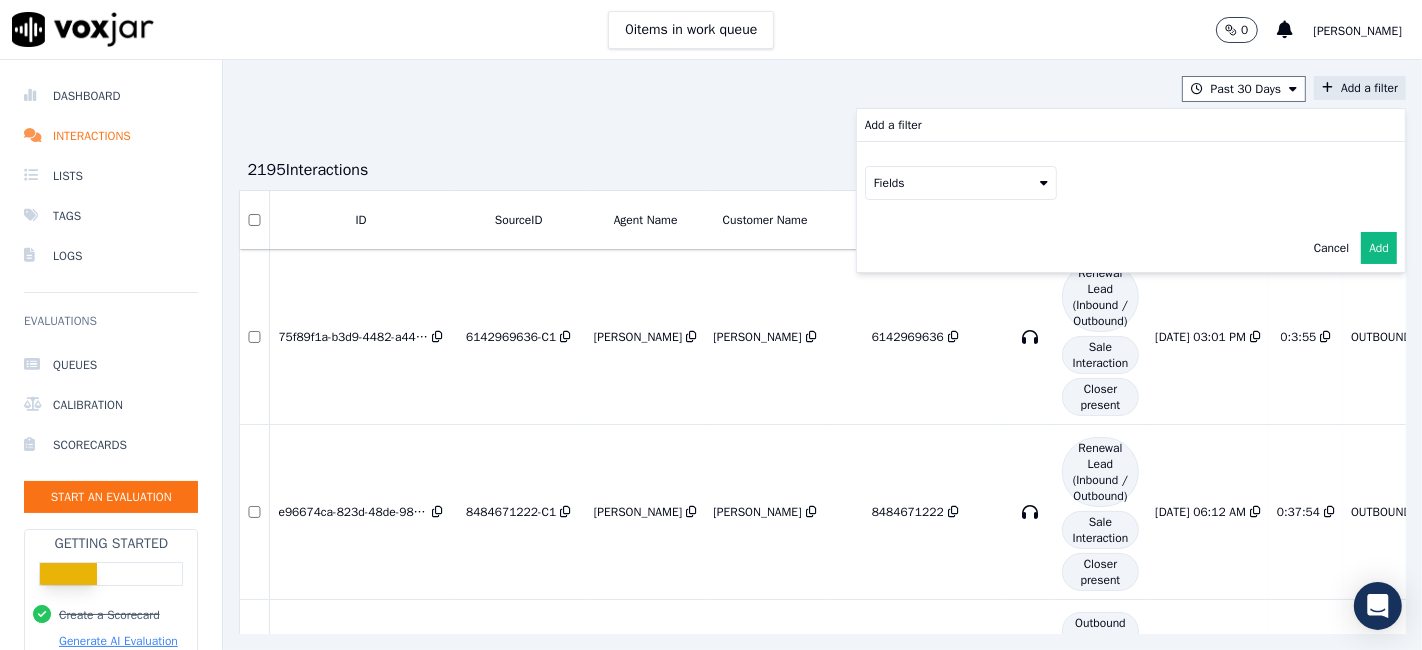 click on "Fields" at bounding box center [961, 183] 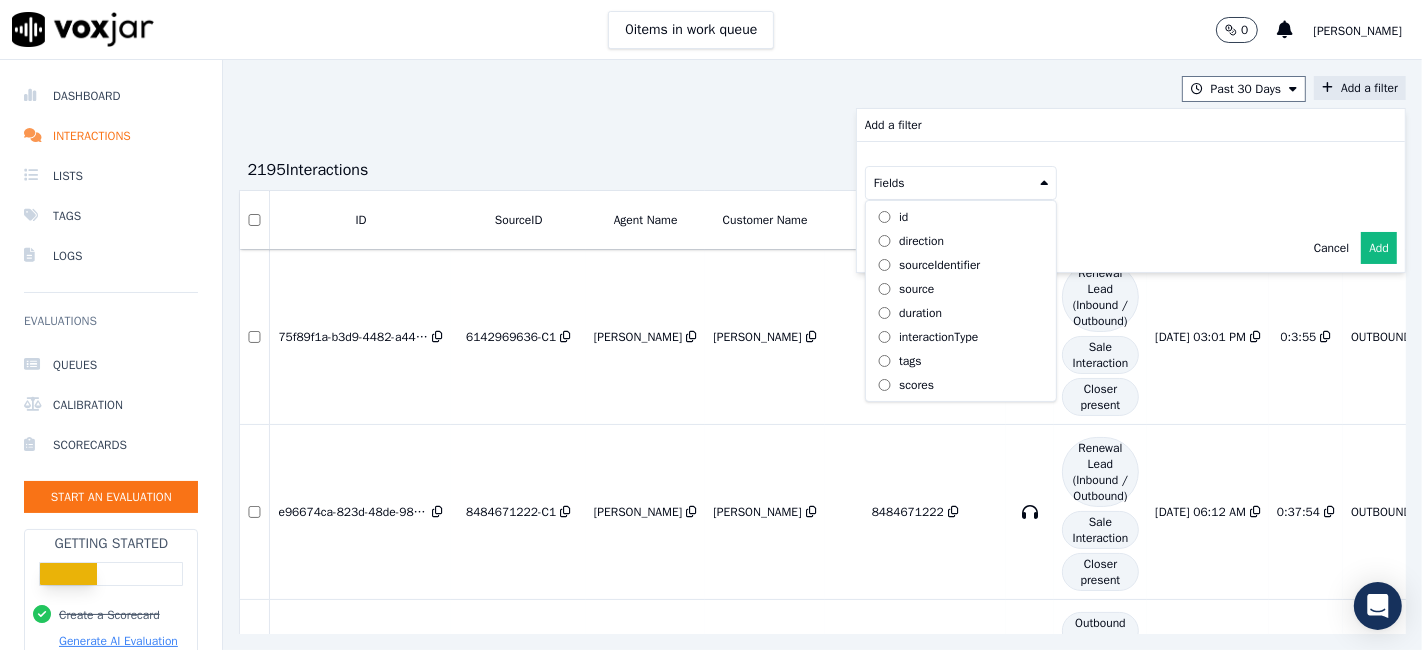 click on "sourceIdentifier" at bounding box center [939, 265] 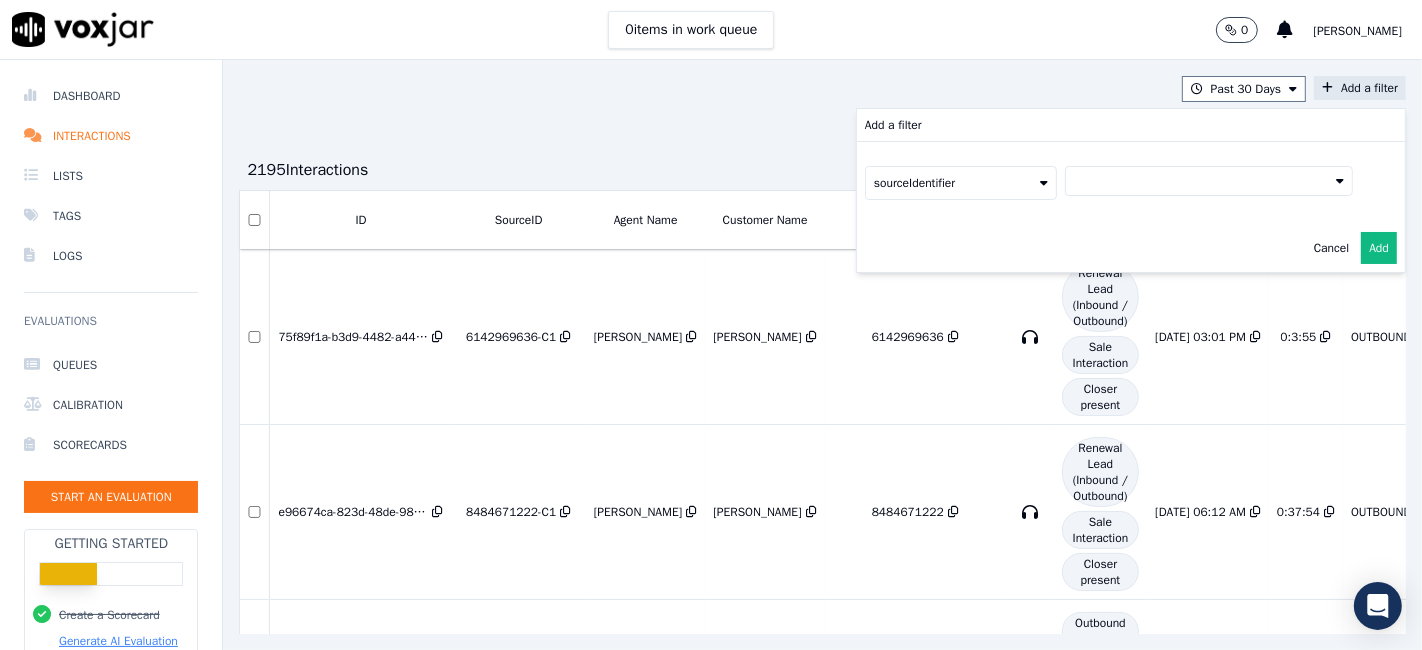 click at bounding box center [1209, 181] 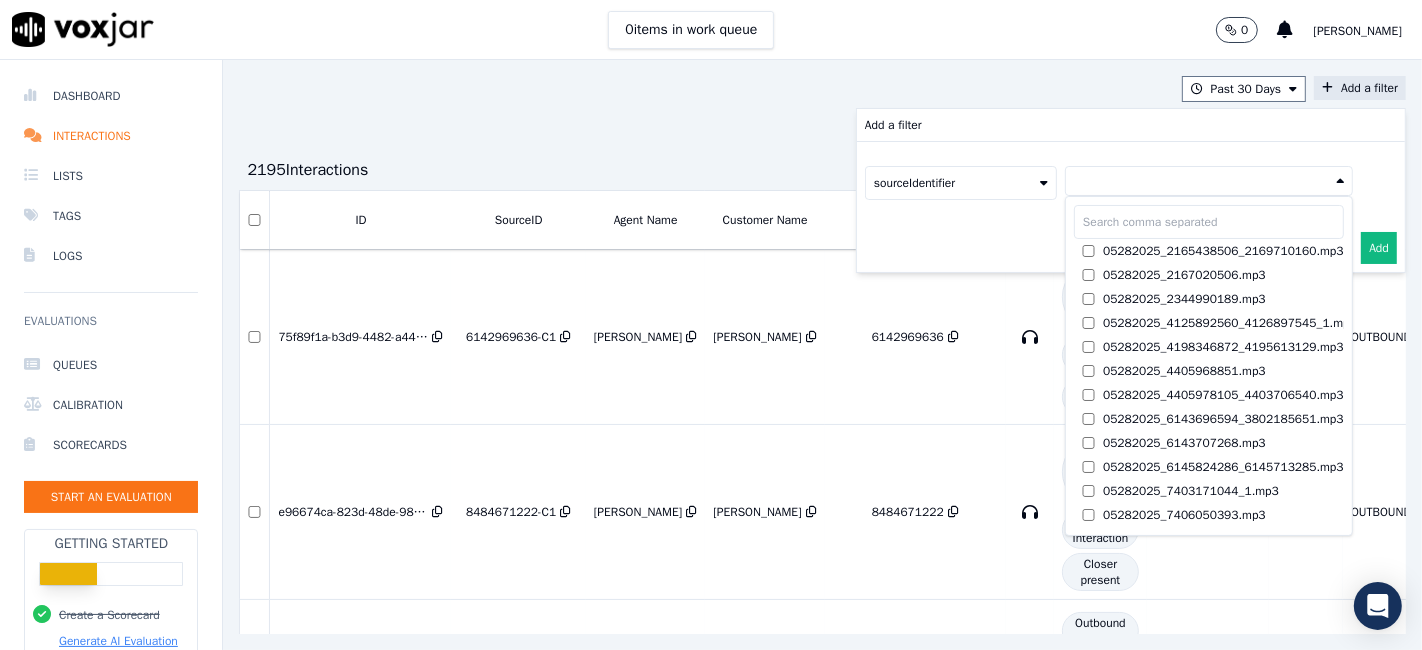 click at bounding box center (1209, 222) 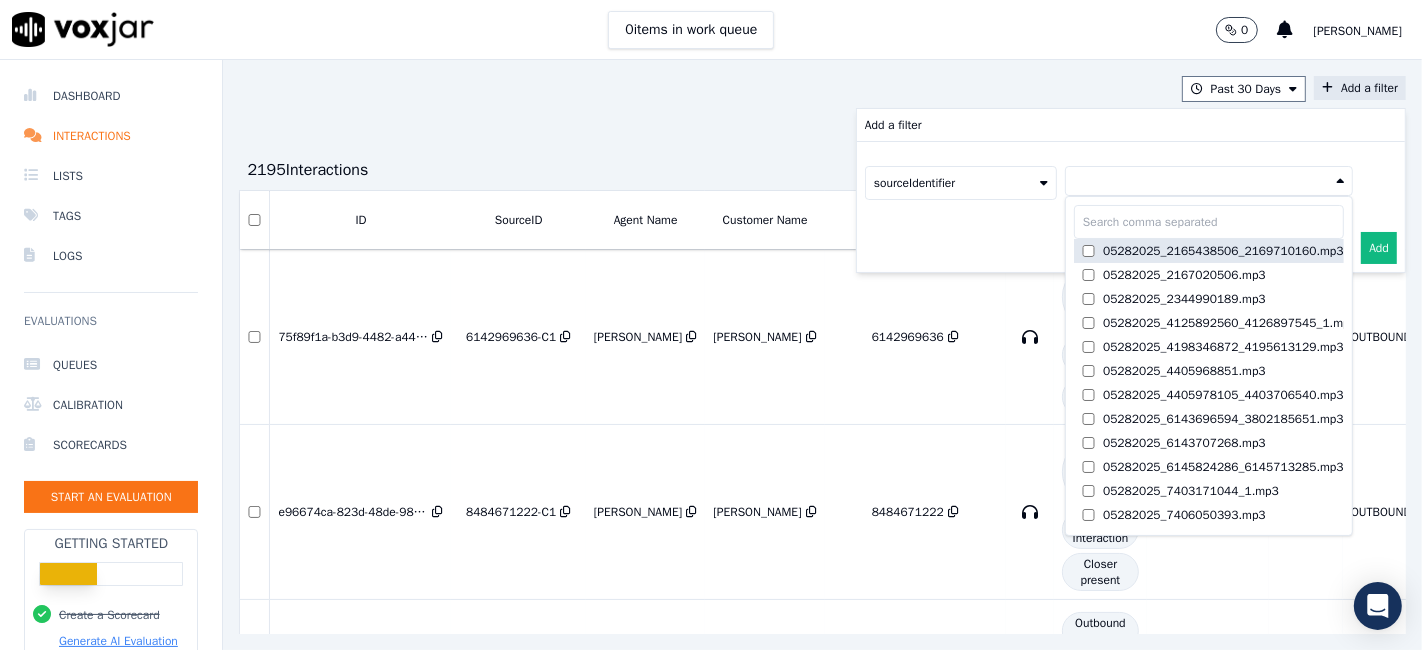 paste on "4433751950" 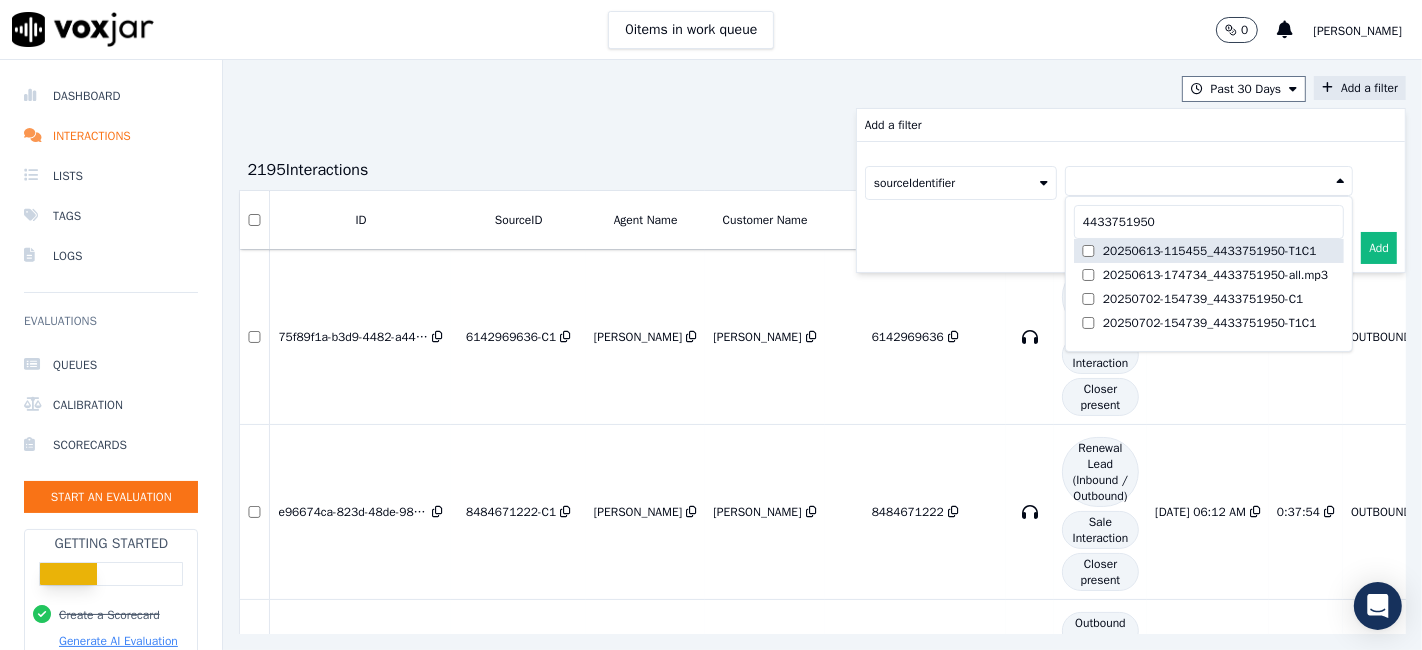 type on "4433751950" 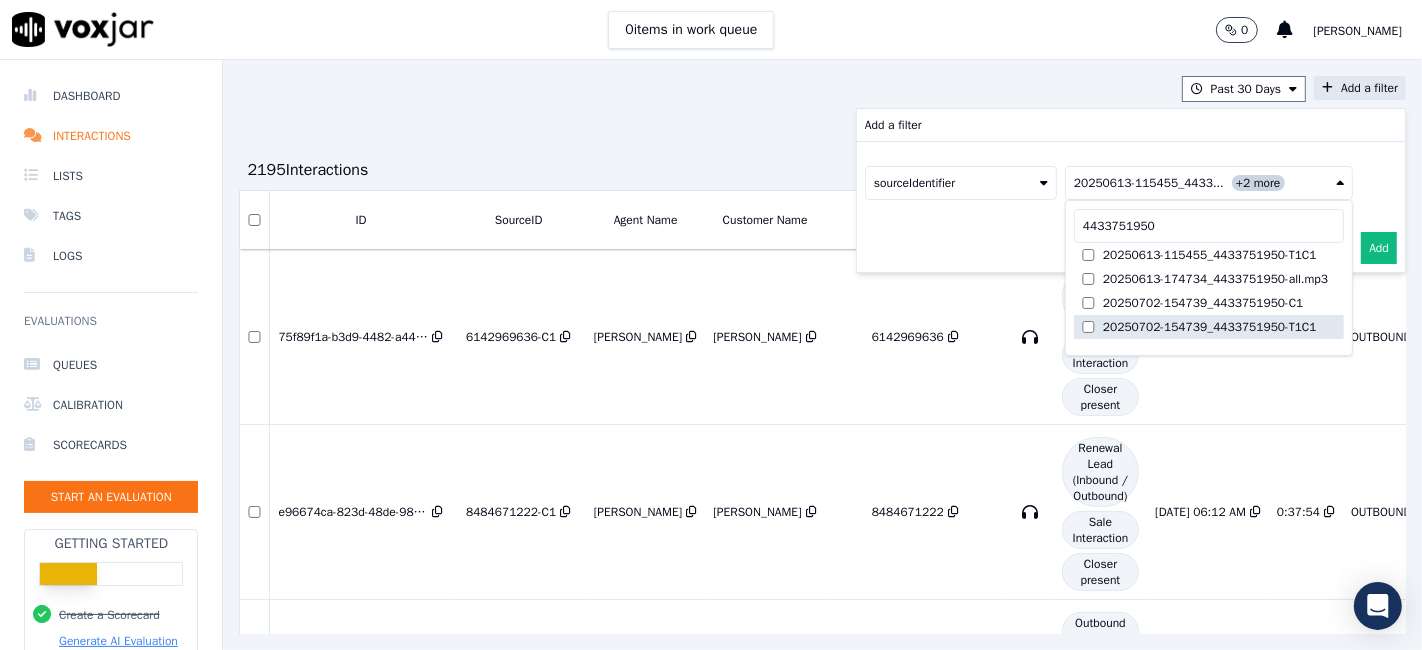 click on "20250702-154739_4433751950-T1C1" at bounding box center [1209, 327] 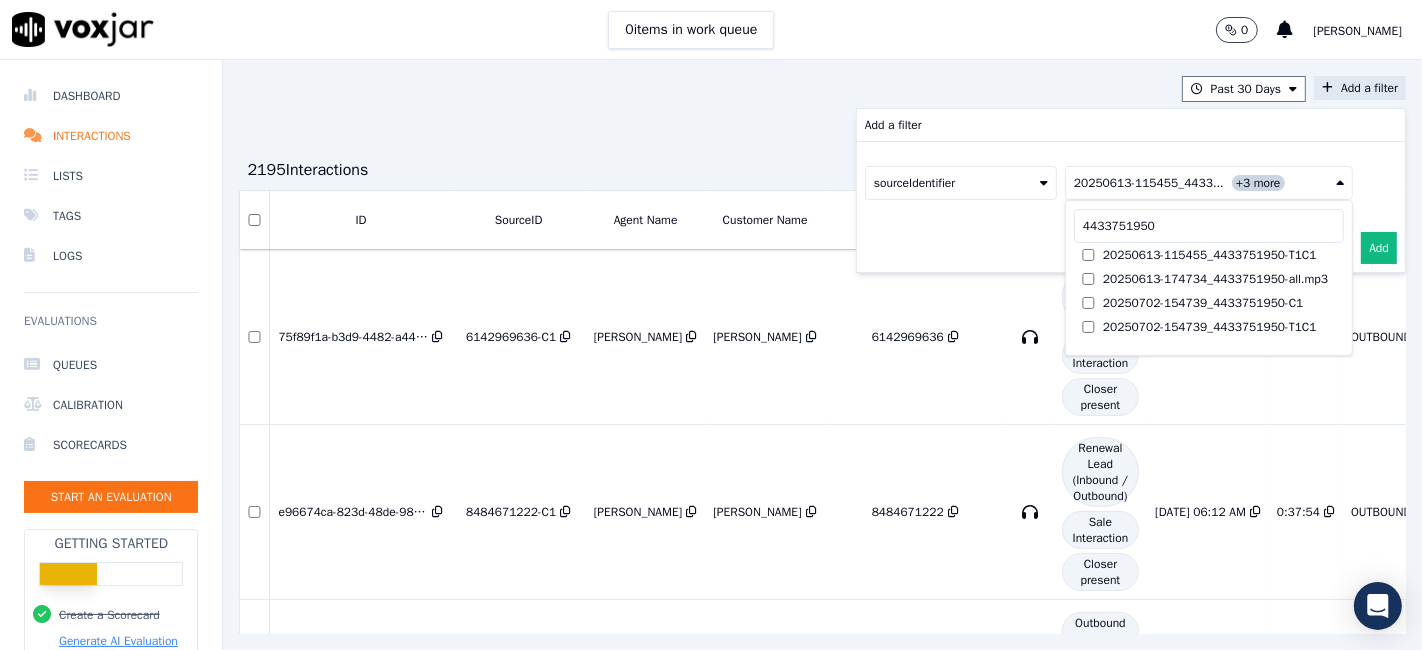 click on "Add" at bounding box center (1379, 248) 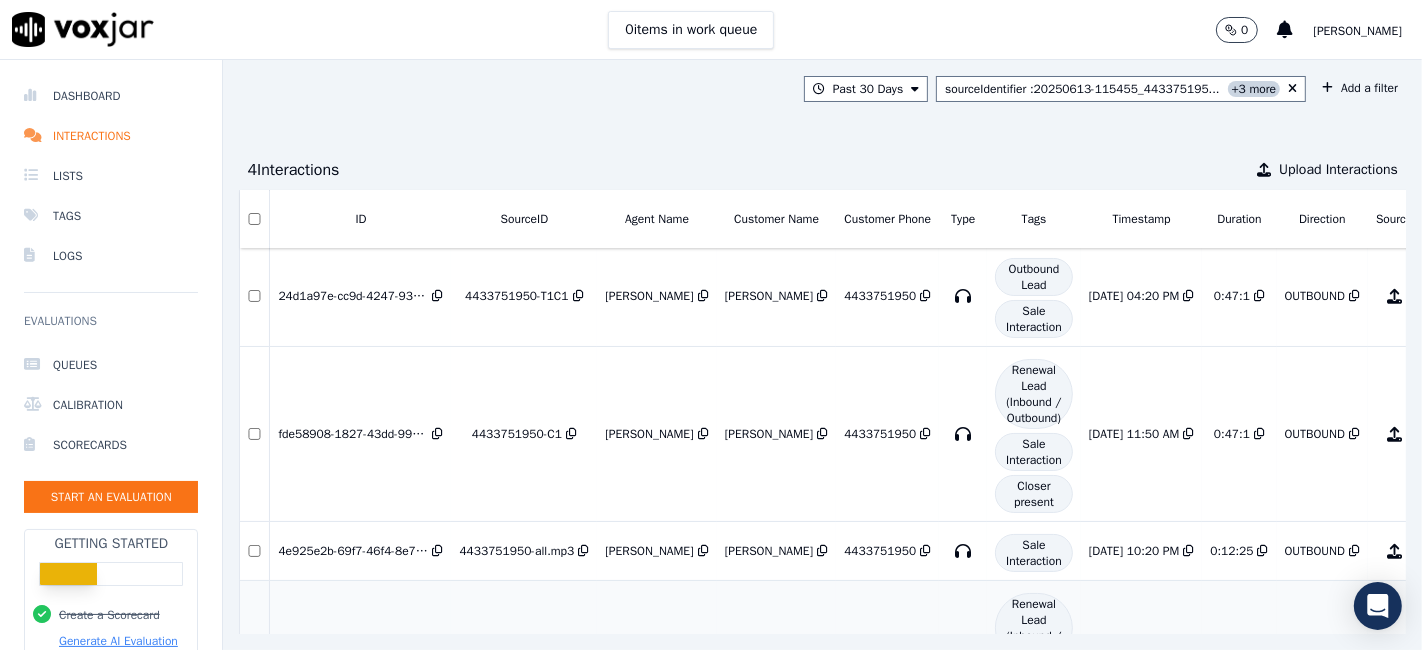 scroll, scrollTop: 0, scrollLeft: 0, axis: both 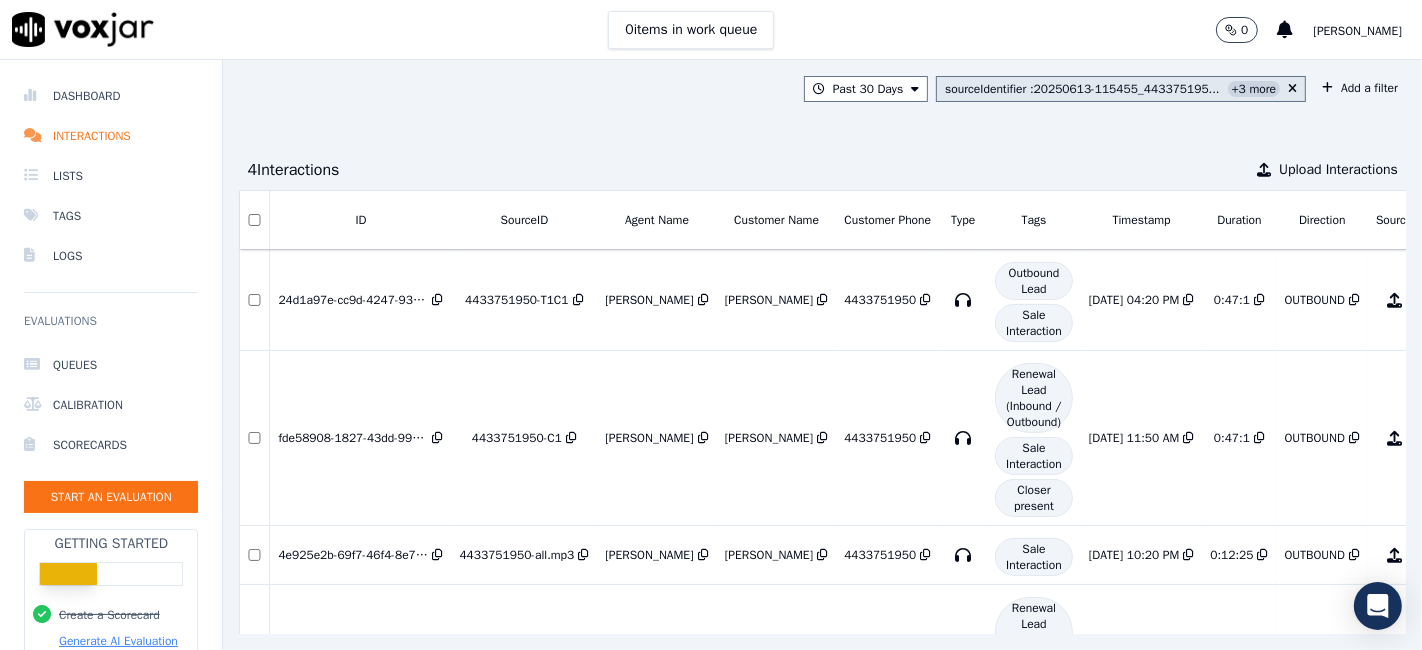 click on "sourceIdentifier   :  20250613-115455_443375195...    +3 more" at bounding box center (1112, 89) 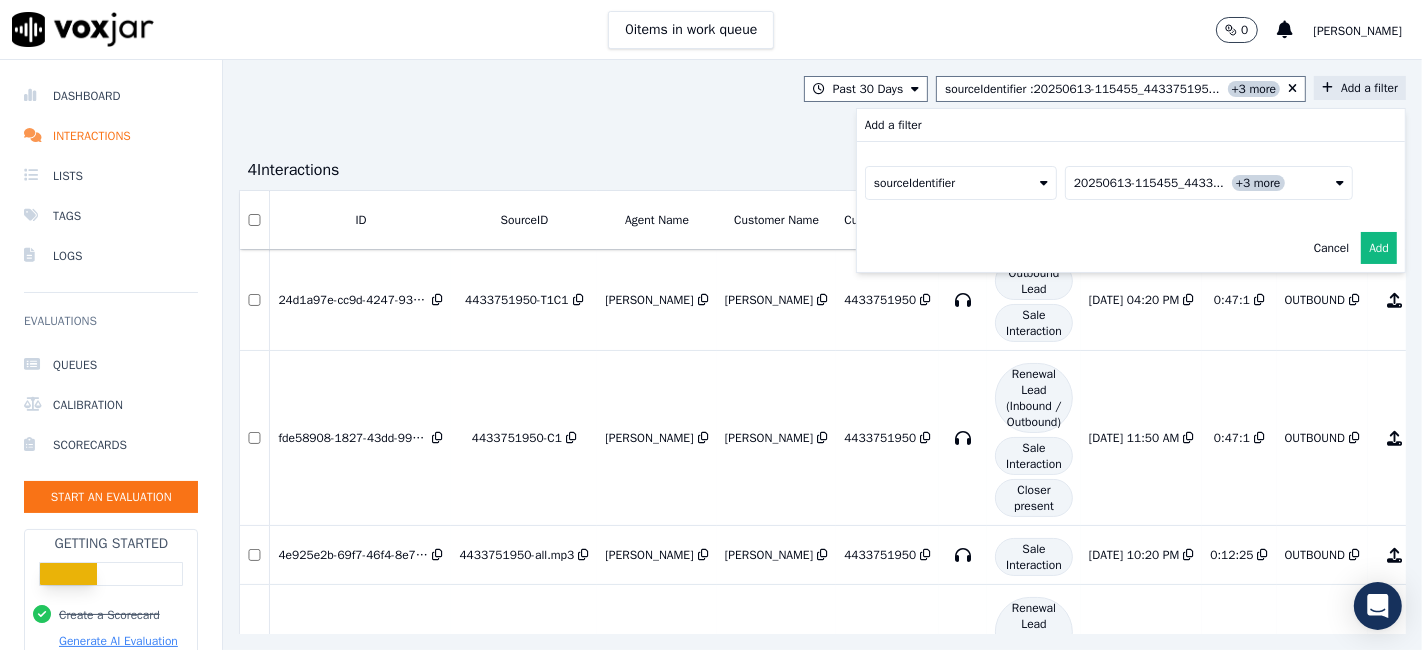 click on "sourceIdentifier" at bounding box center (961, 183) 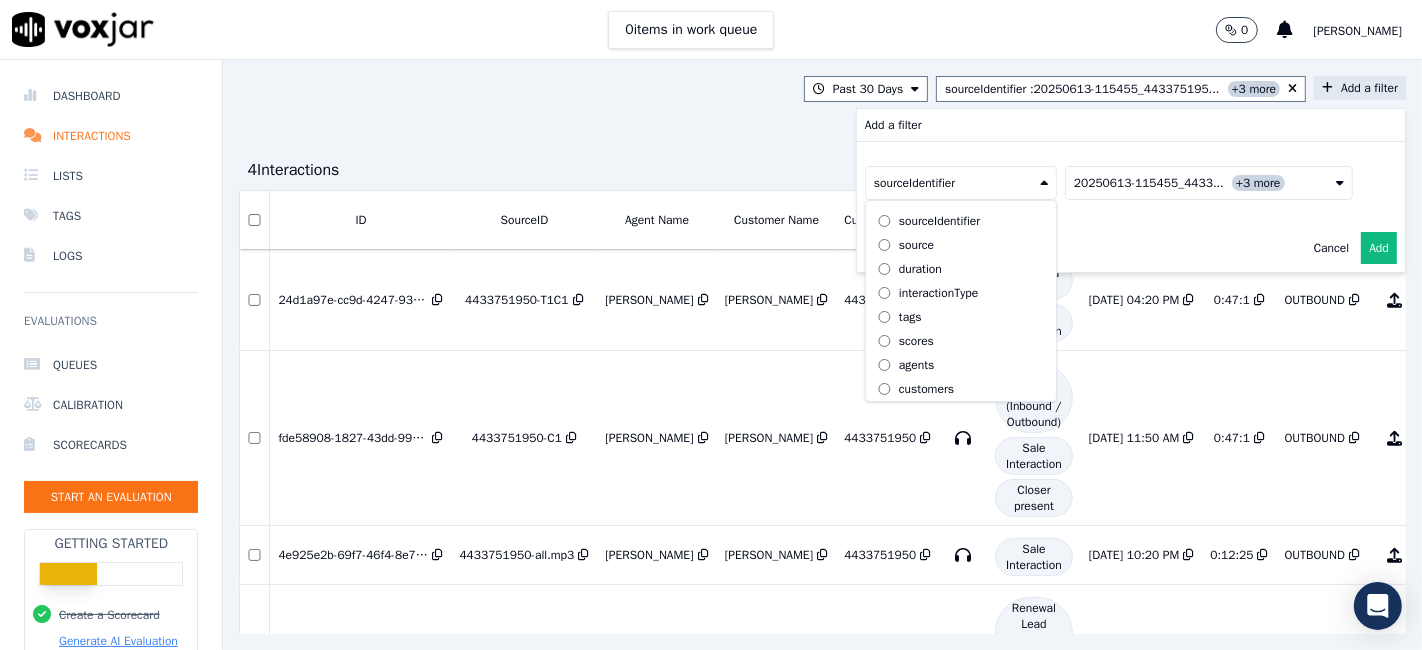 scroll, scrollTop: 64, scrollLeft: 0, axis: vertical 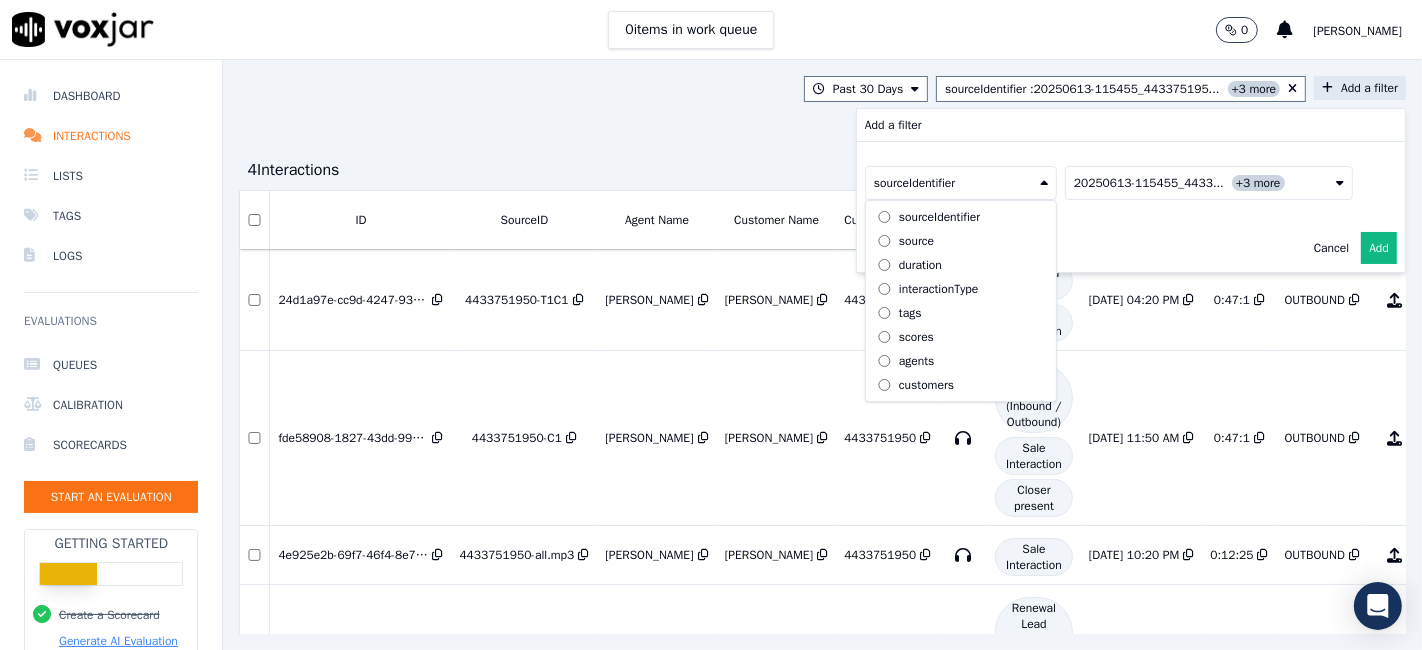 click on "customers" at bounding box center (926, 385) 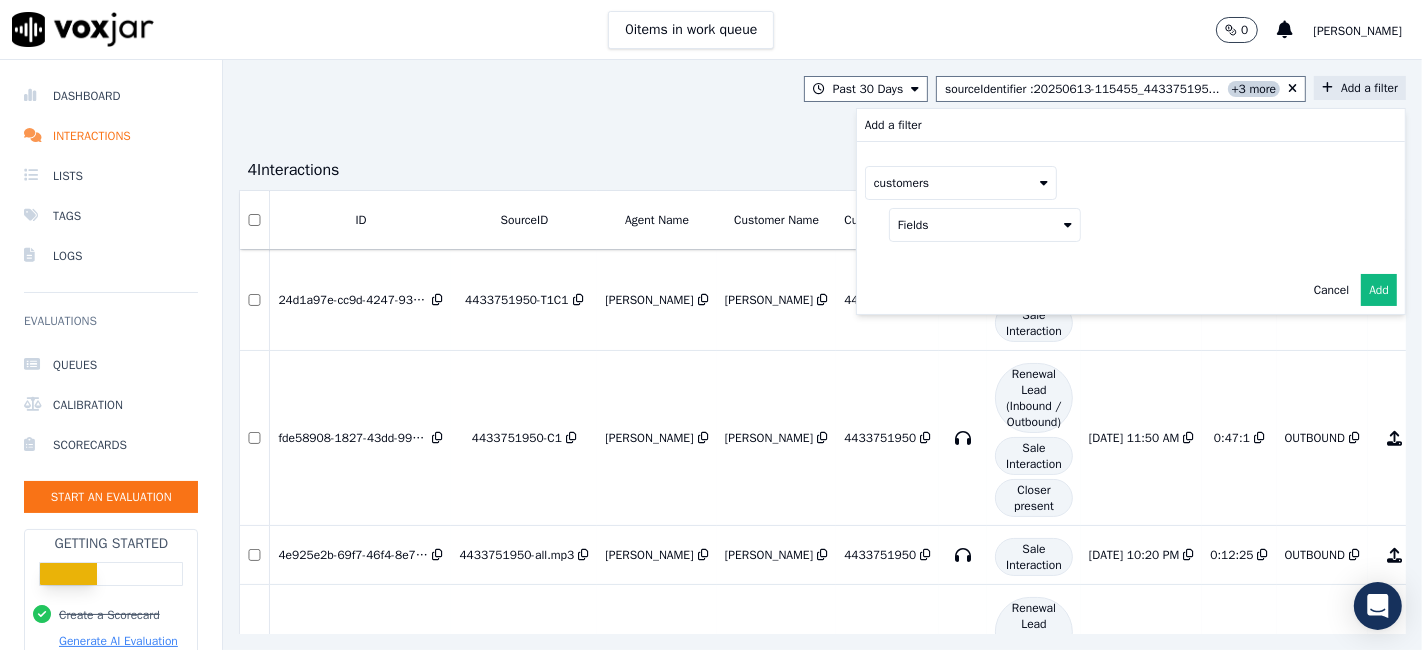 click on "Fields" at bounding box center (985, 225) 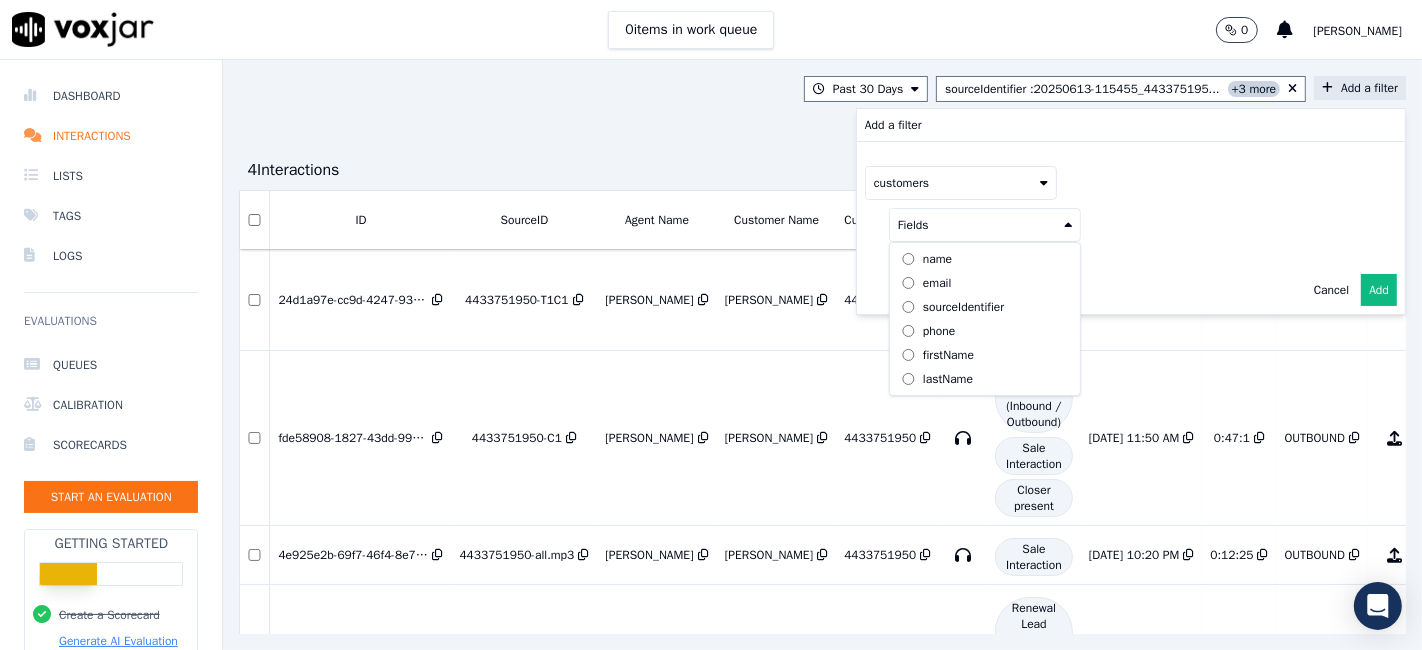 click on "name" at bounding box center [985, 259] 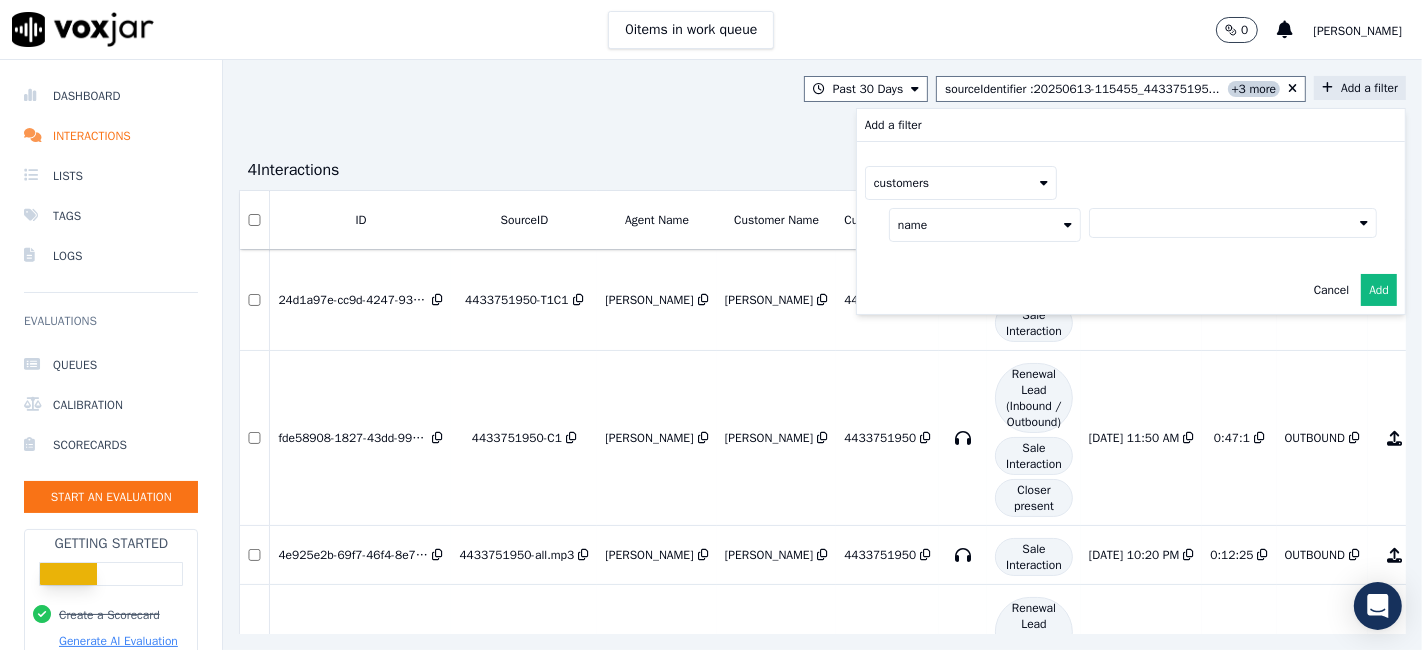 click at bounding box center (1233, 223) 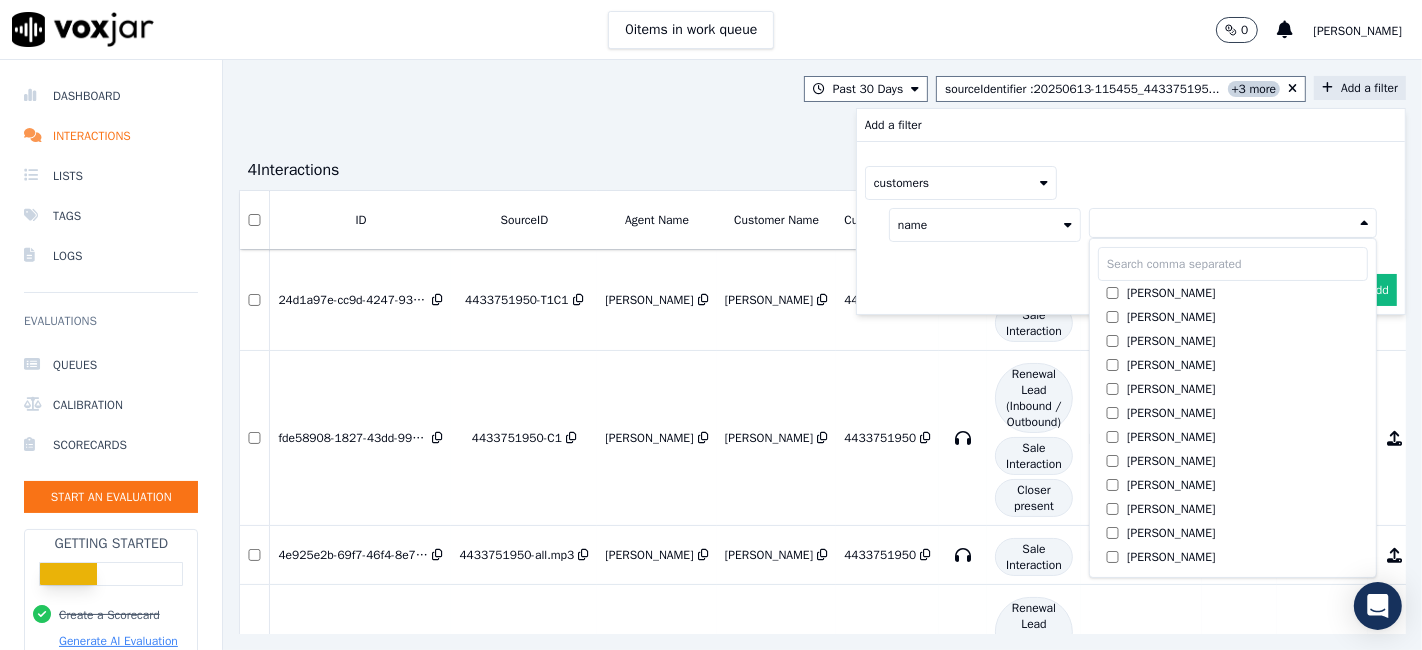 click at bounding box center [1233, 264] 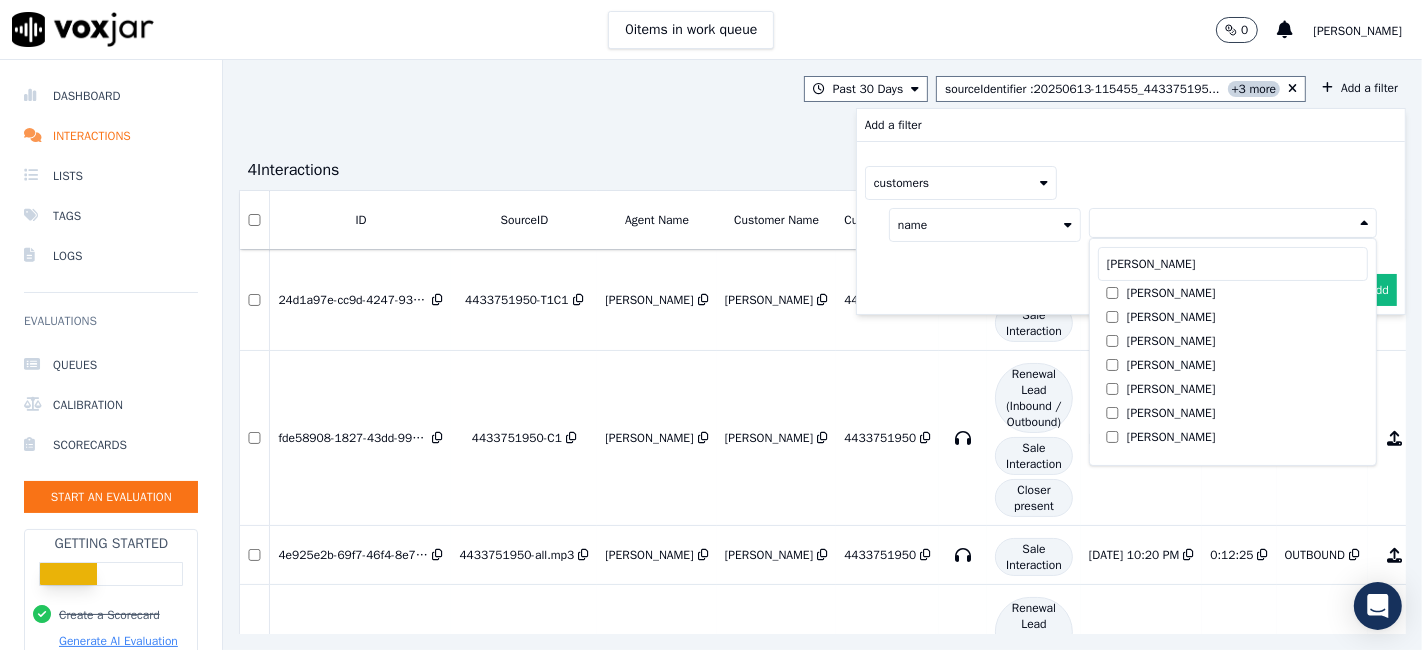 type on "DENNIS" 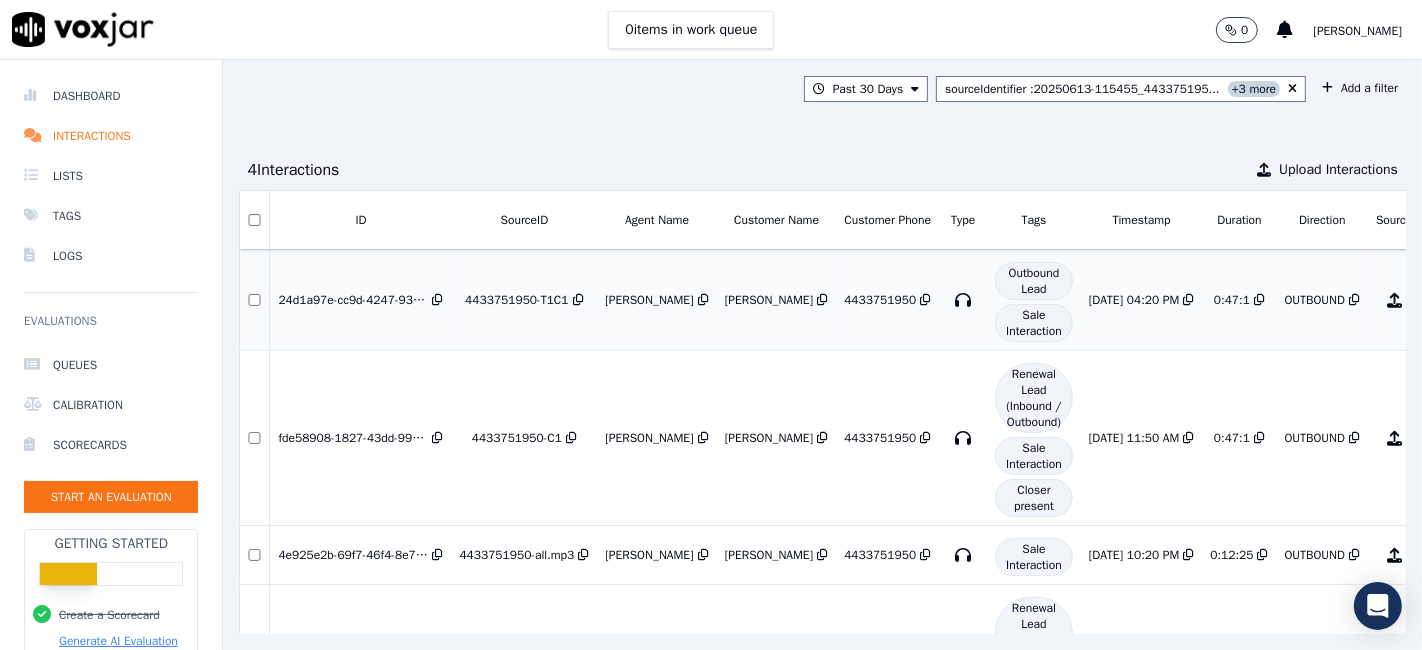 click on "24d1a97e-cc9d-4247-9319-8b516035ea91" at bounding box center (353, 300) 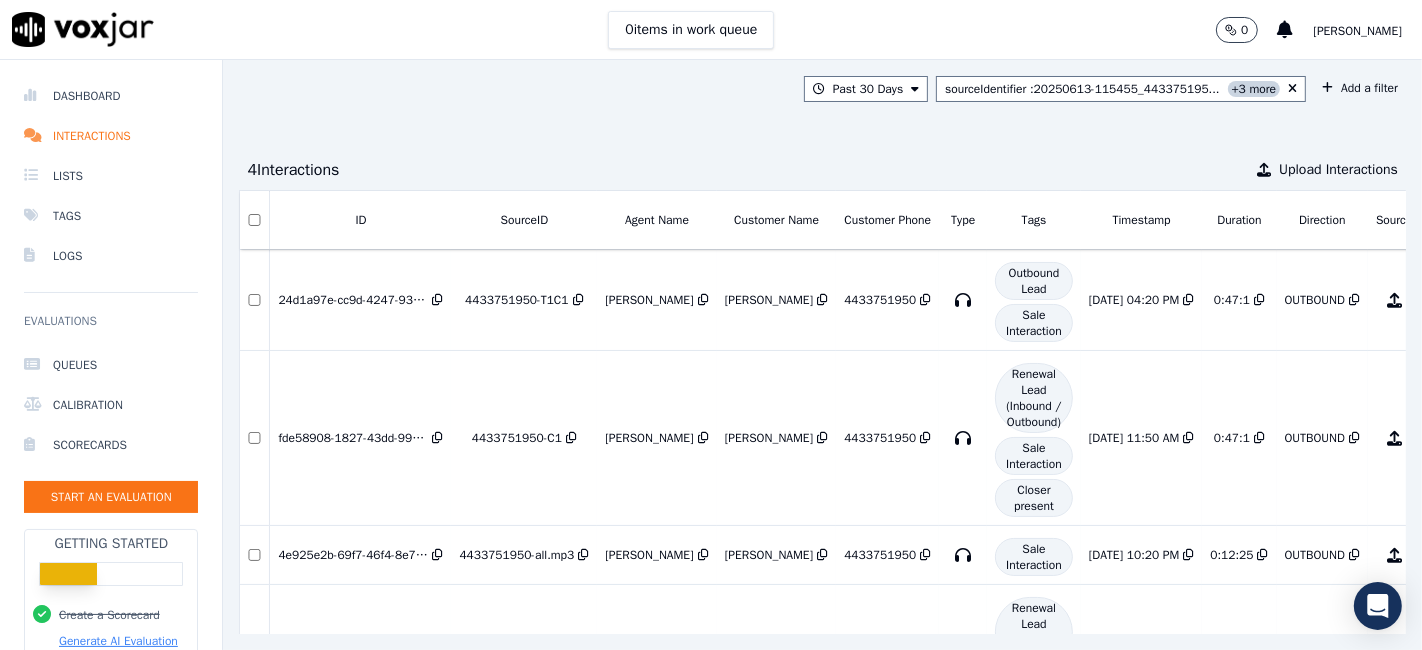 click on "[PERSON_NAME]" at bounding box center (1358, 31) 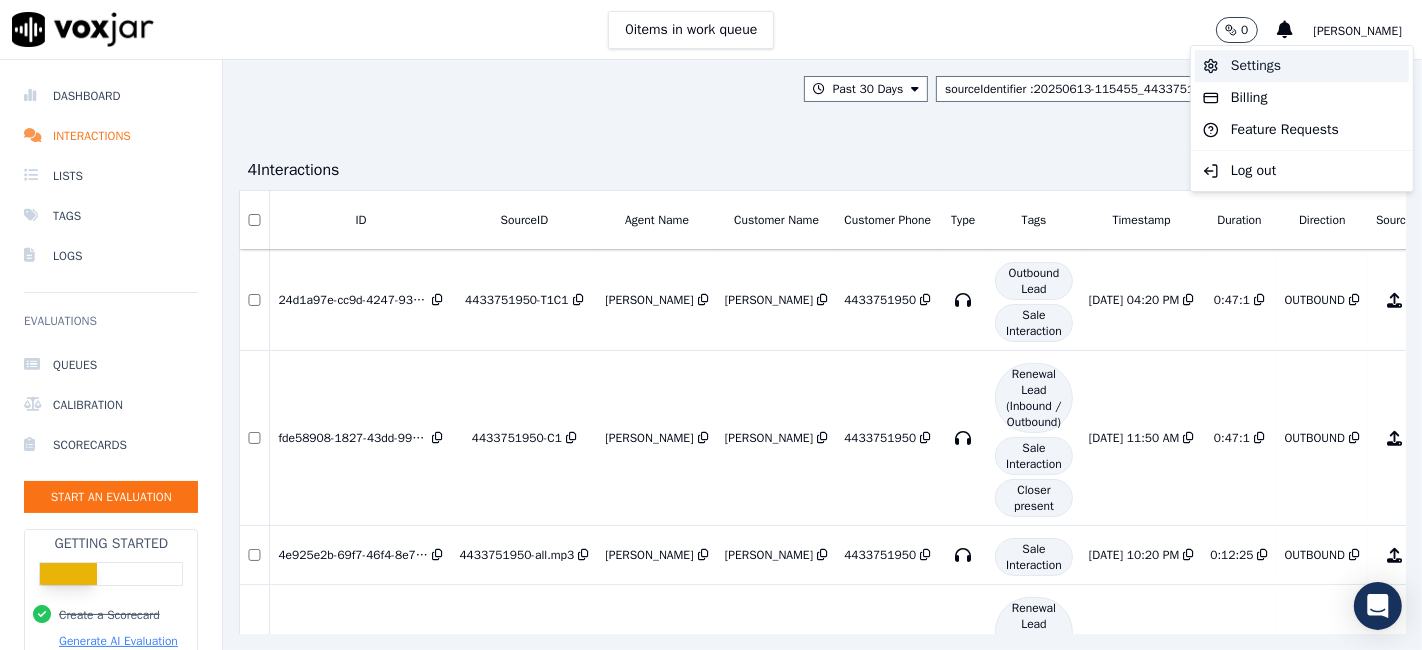 click on "Settings" at bounding box center (1302, 66) 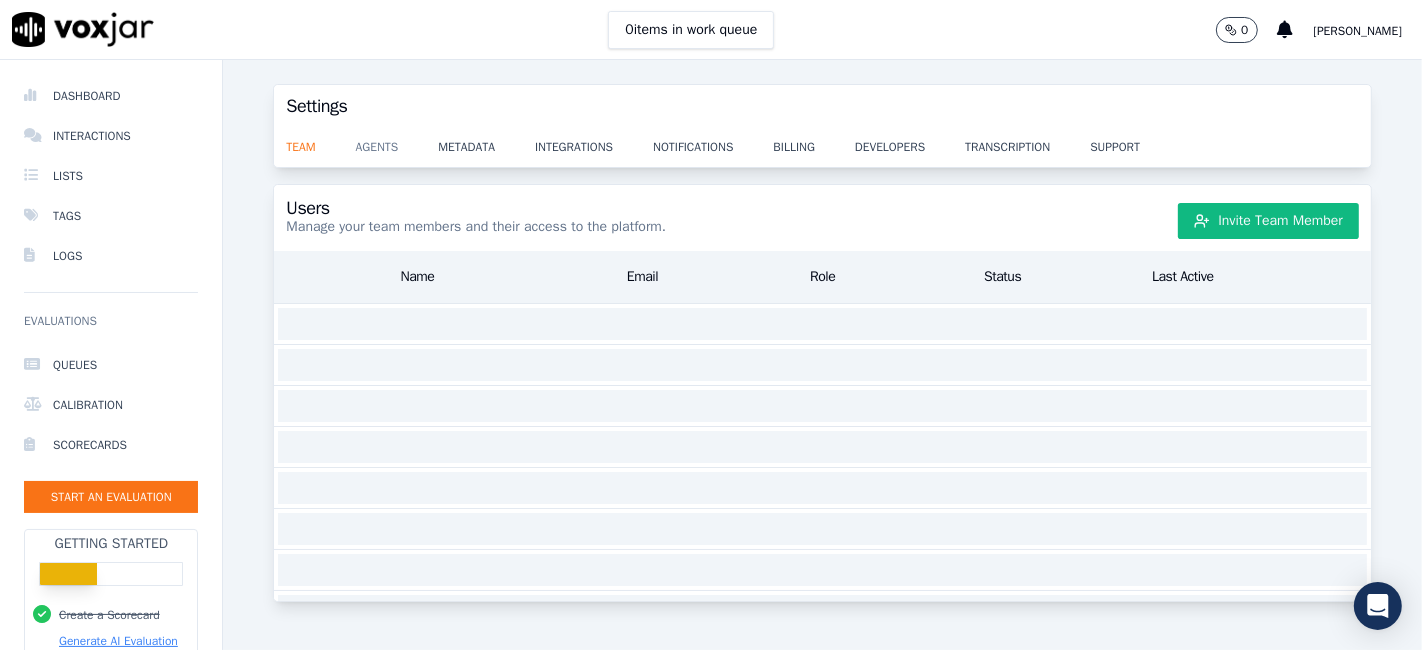click on "agents" at bounding box center [397, 141] 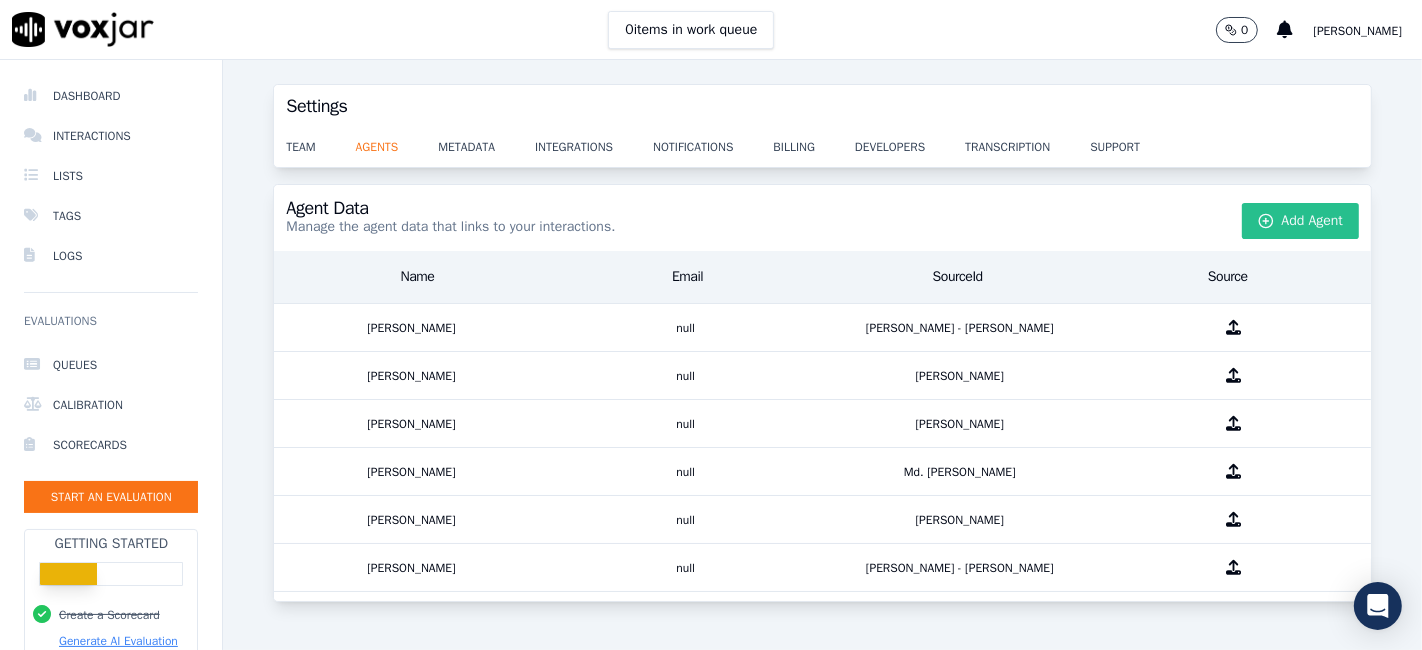 click on "Add Agent" at bounding box center [1301, 221] 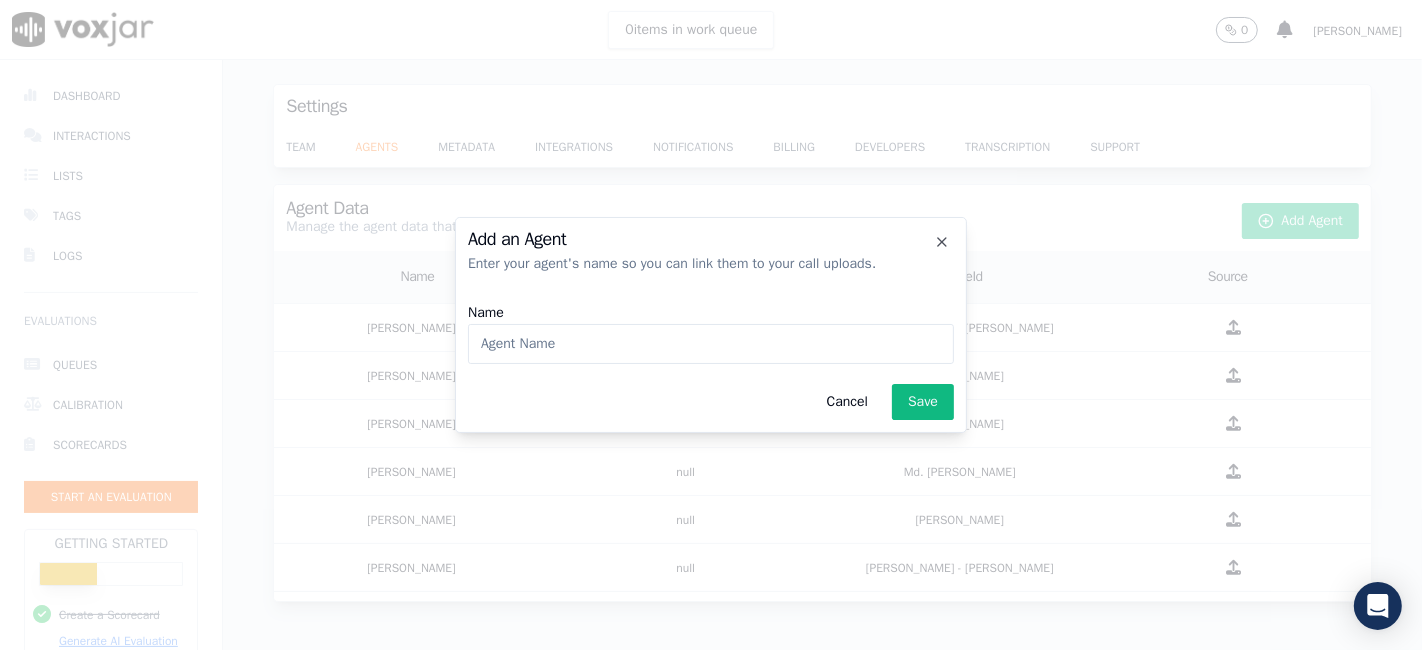 paste on "Mohammed Shaqib - Jordan" 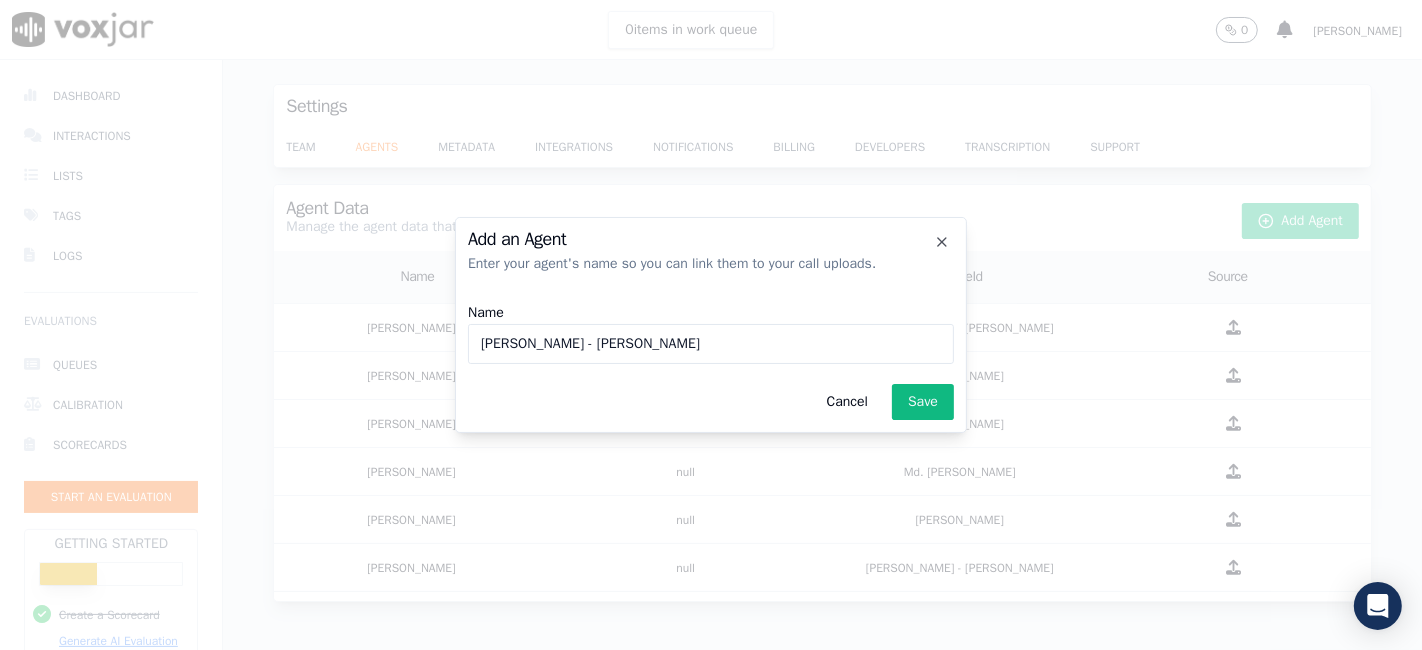 drag, startPoint x: 560, startPoint y: 345, endPoint x: 602, endPoint y: 347, distance: 42.047592 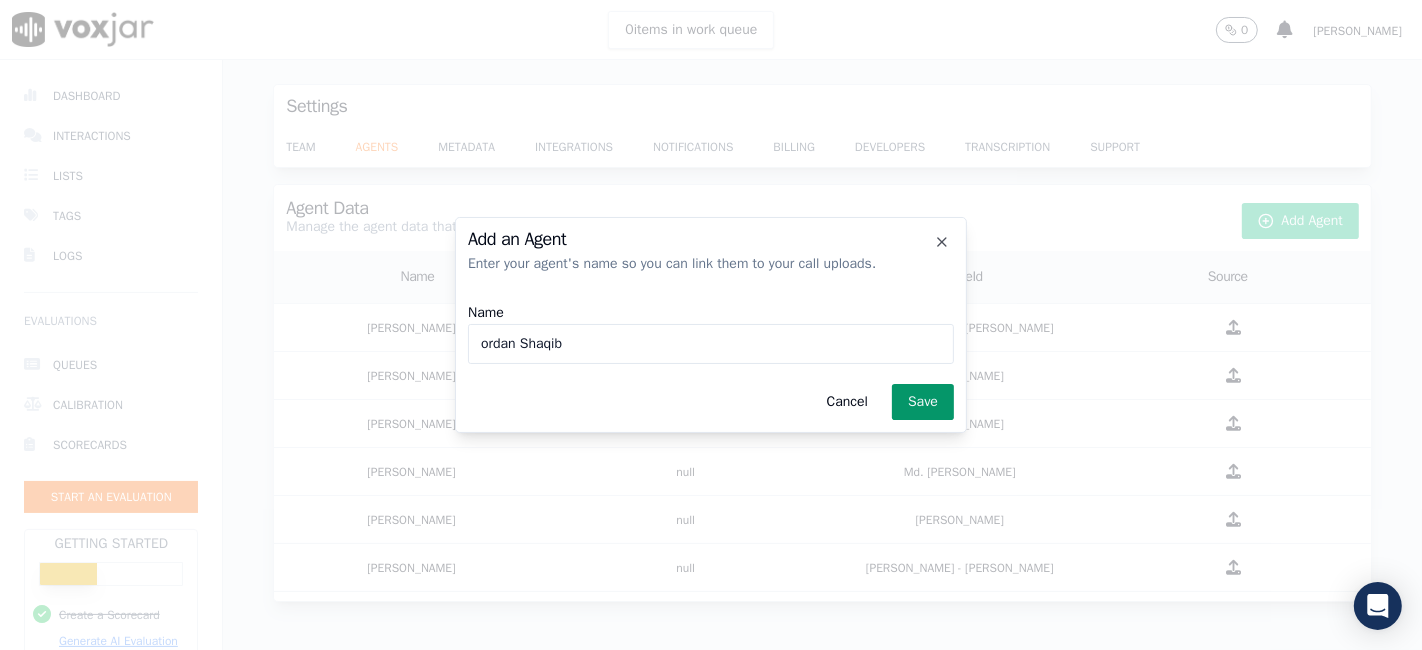 type on "ordan Shaqib" 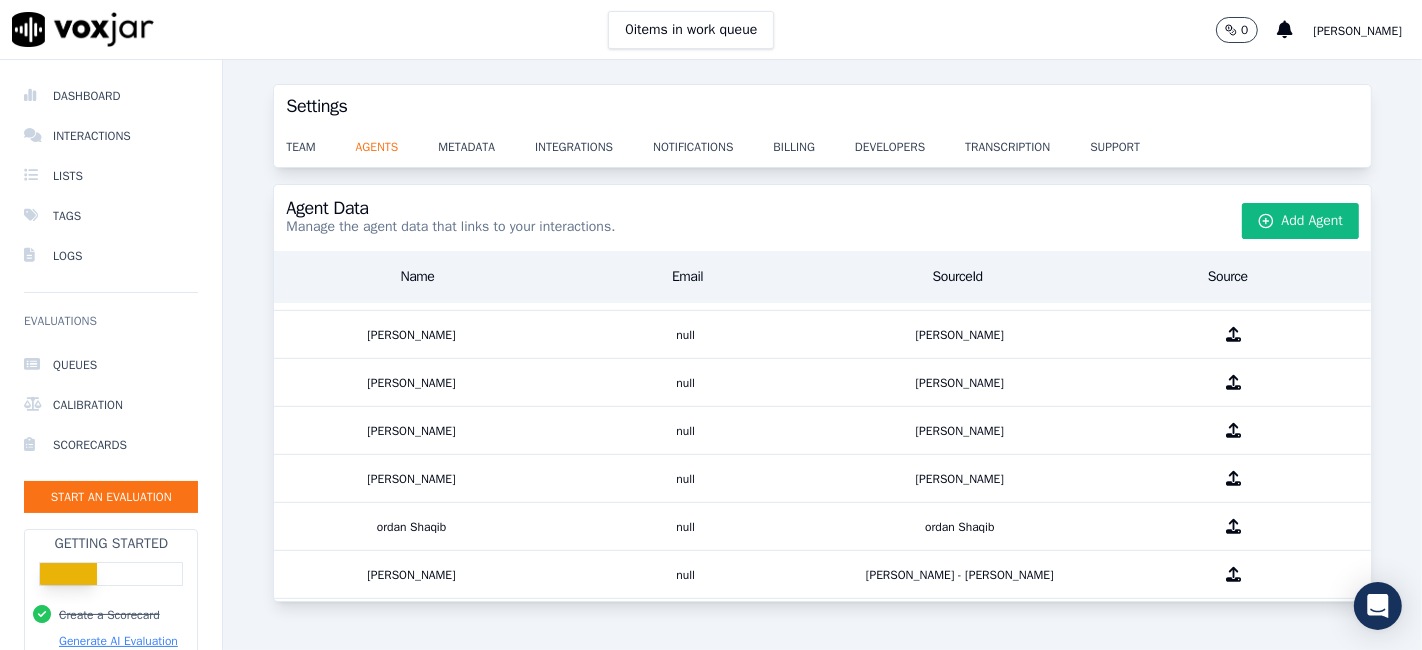 scroll, scrollTop: 1112, scrollLeft: 0, axis: vertical 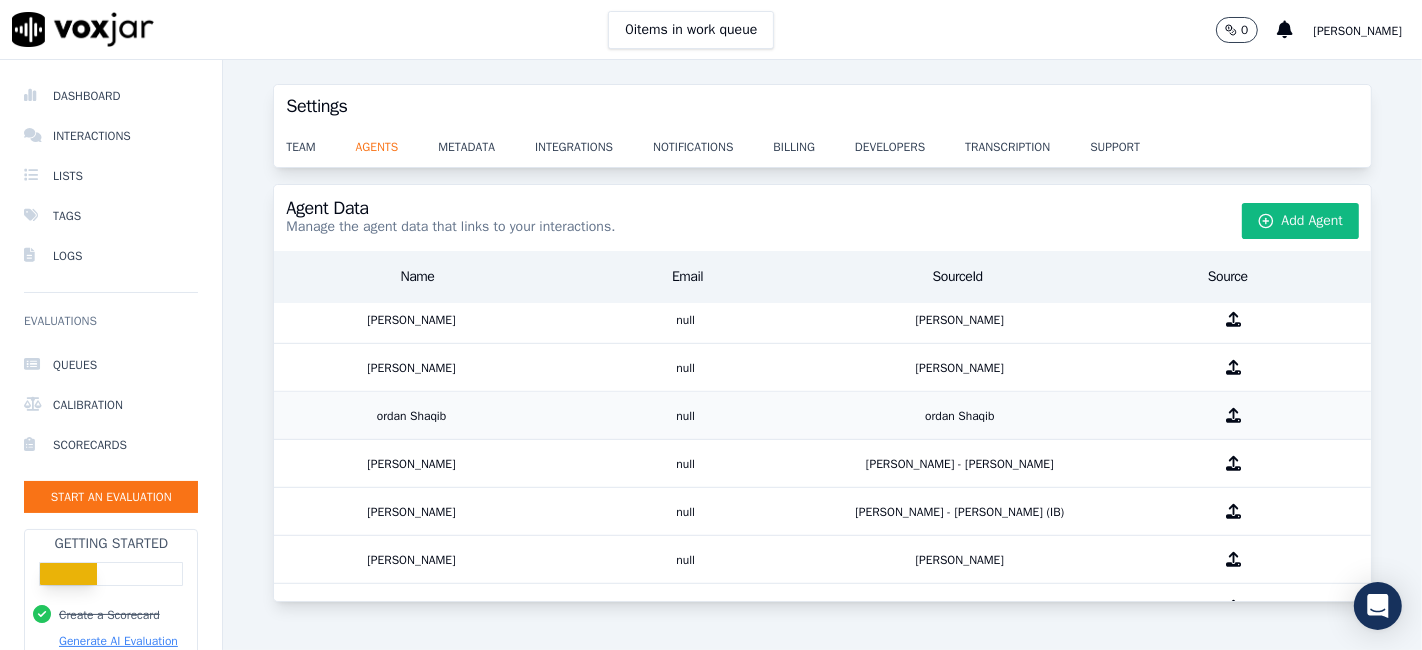 drag, startPoint x: 394, startPoint y: 410, endPoint x: 367, endPoint y: 405, distance: 27.45906 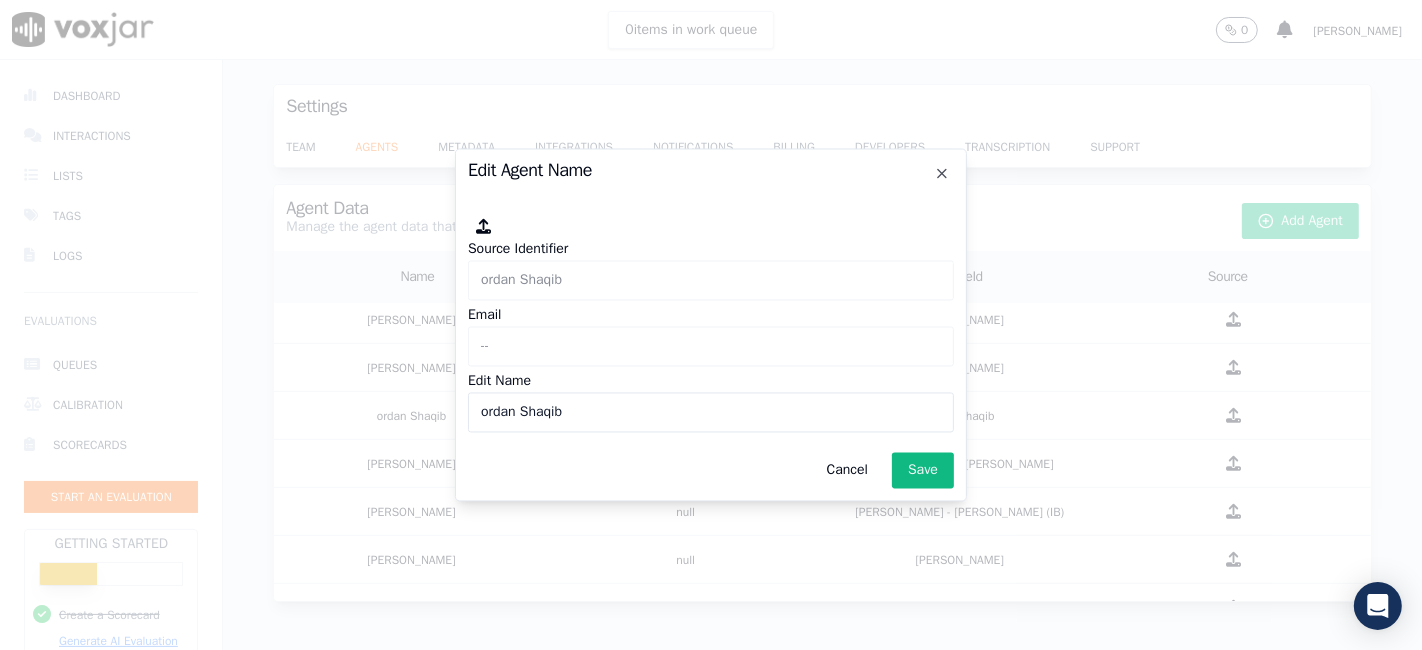 click on "ordan Shaqib" 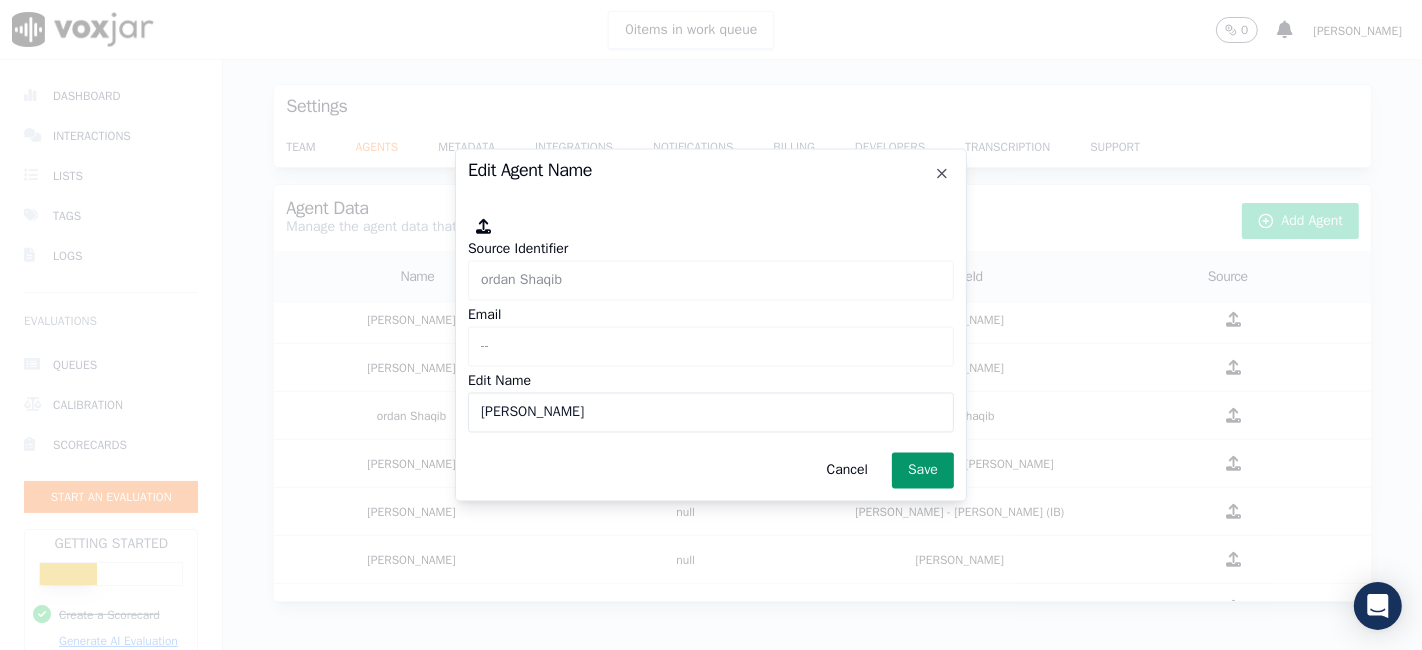 type on "Jordan Shaqib" 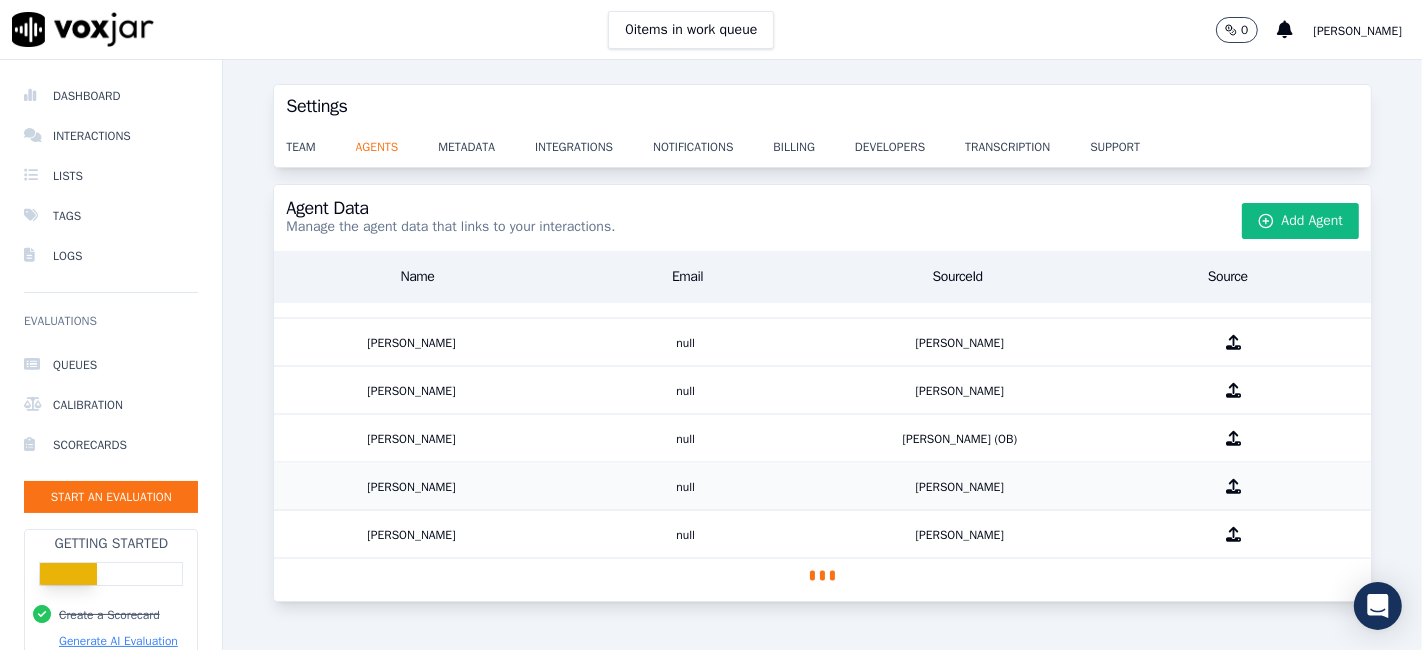 scroll, scrollTop: 2910, scrollLeft: 0, axis: vertical 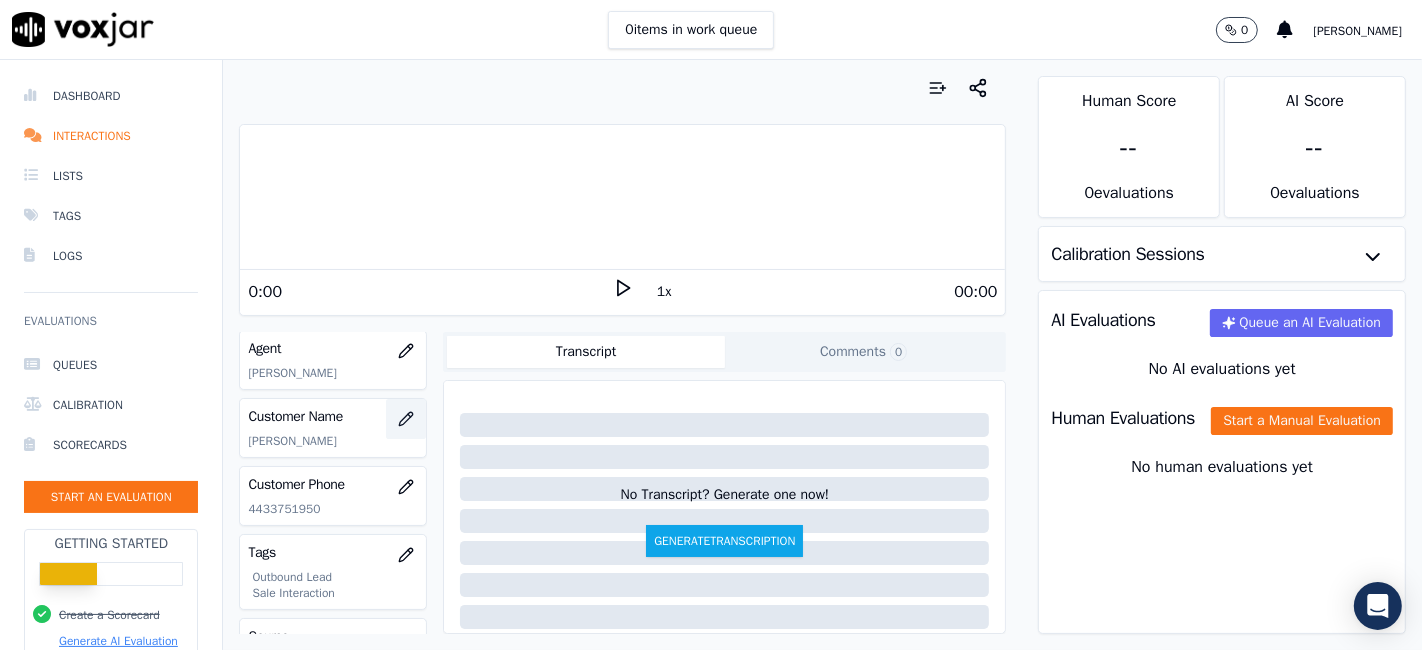 click 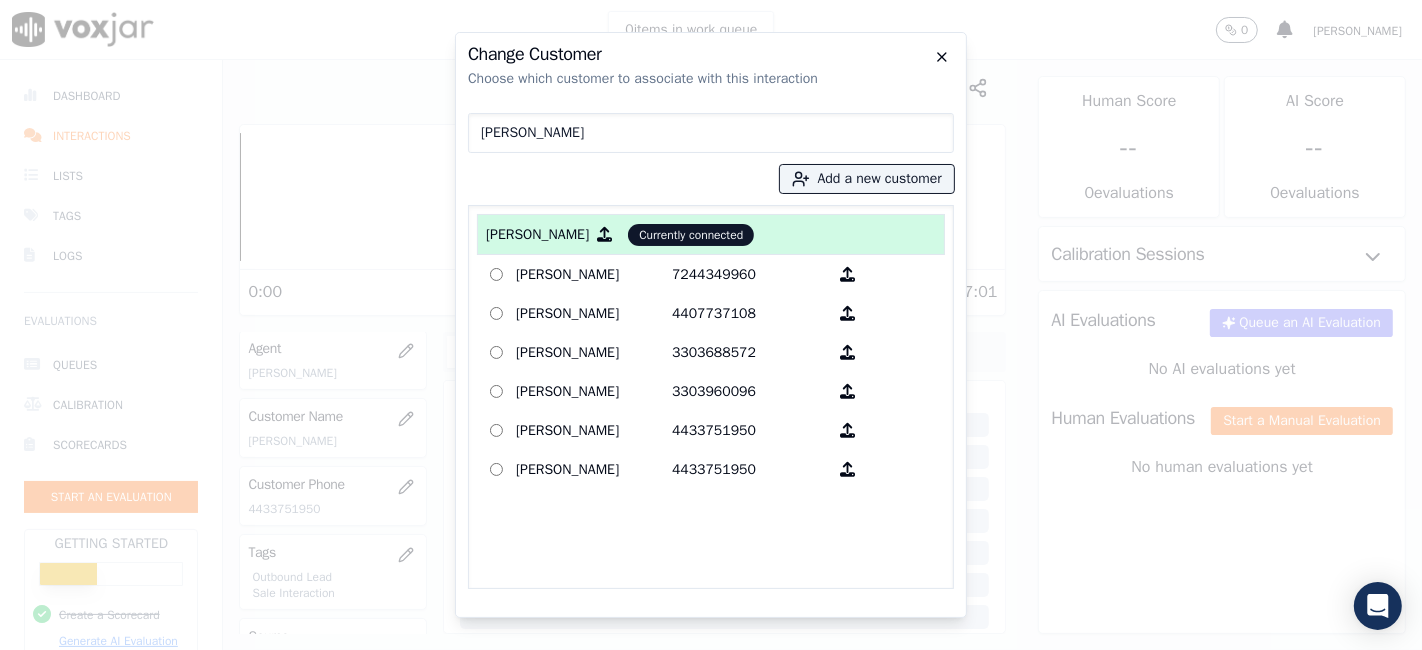 type on "[PERSON_NAME]" 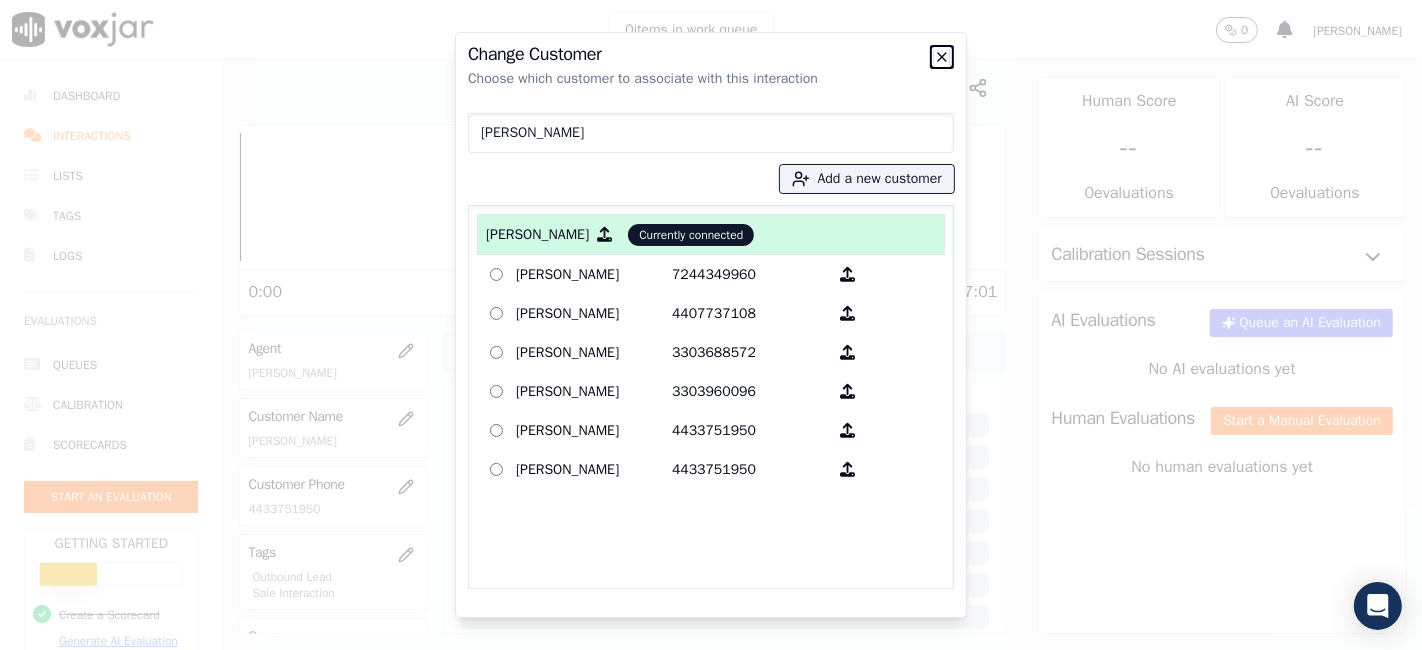 click 